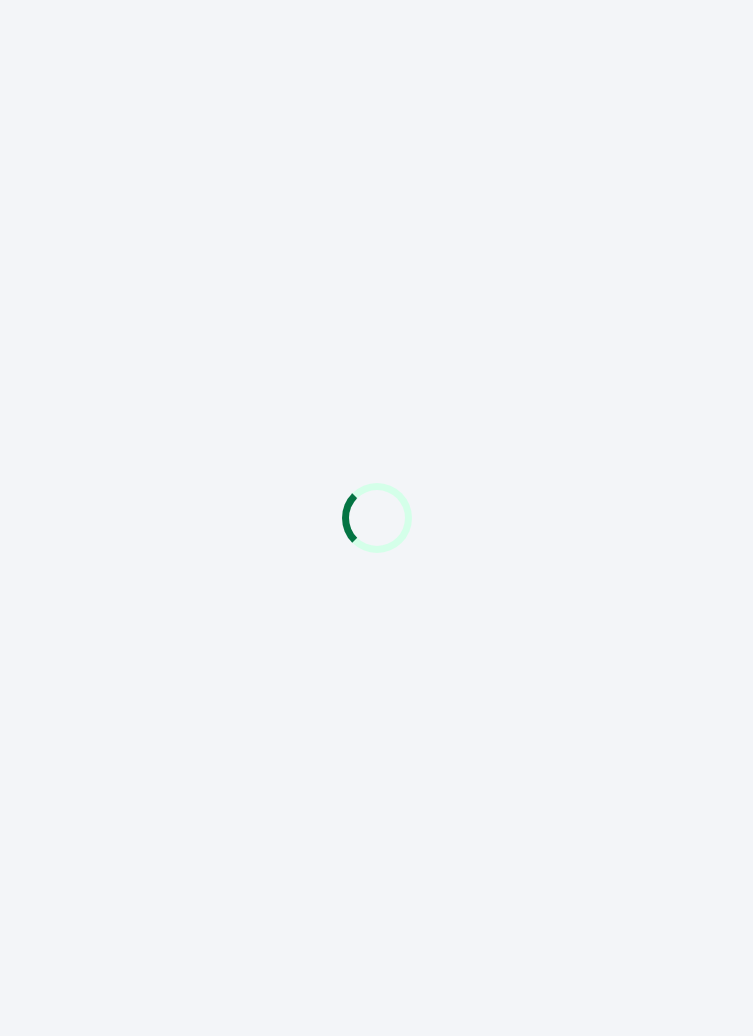 scroll, scrollTop: 0, scrollLeft: 0, axis: both 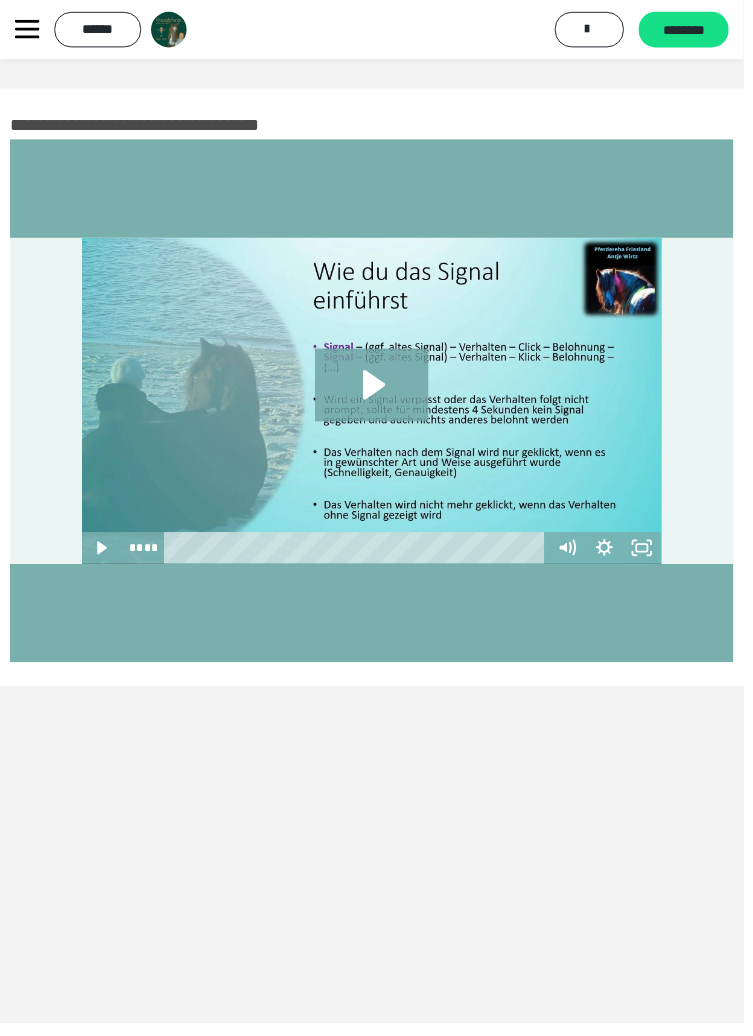 click 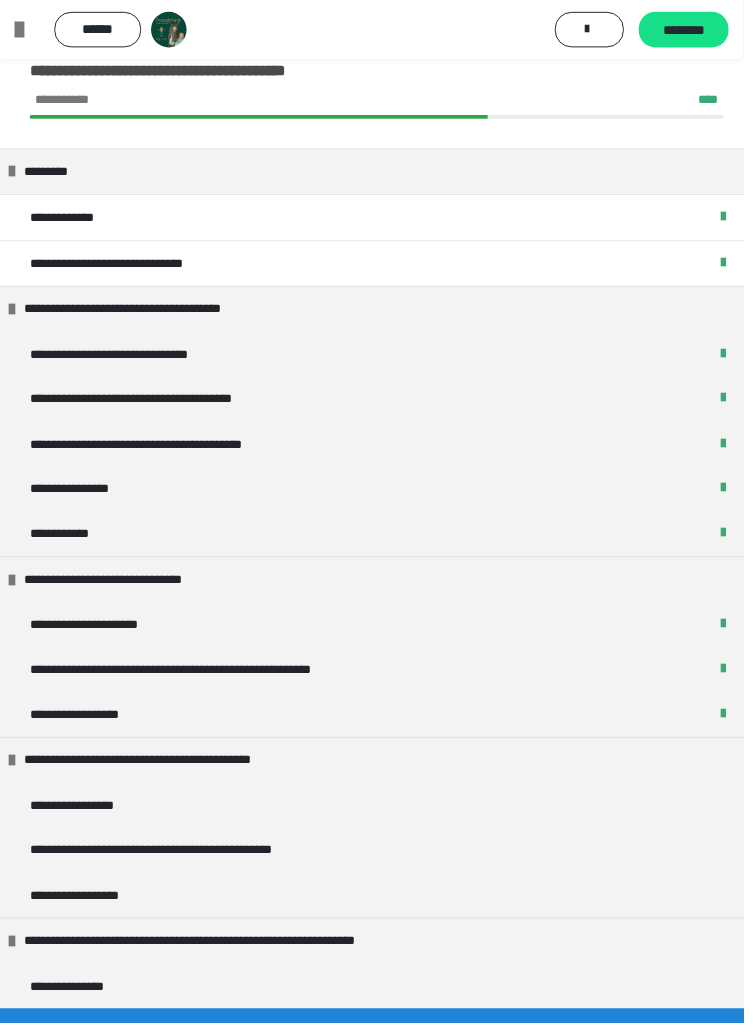 scroll, scrollTop: 48, scrollLeft: 0, axis: vertical 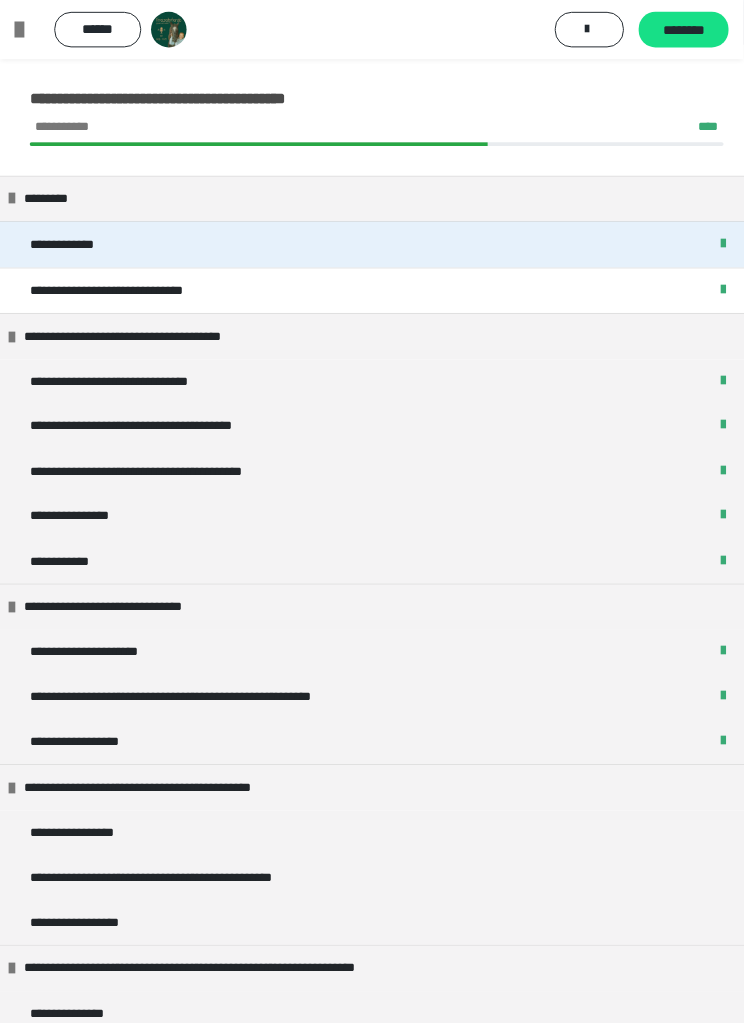 click on "**********" at bounding box center (381, 247) 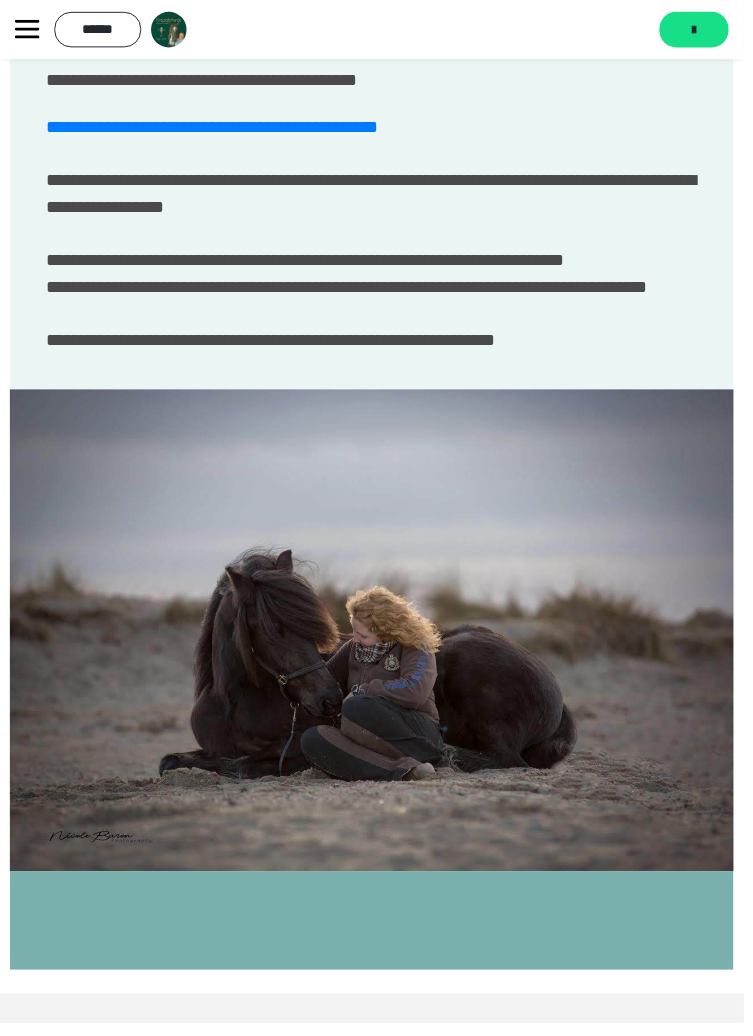 scroll, scrollTop: 2556, scrollLeft: 0, axis: vertical 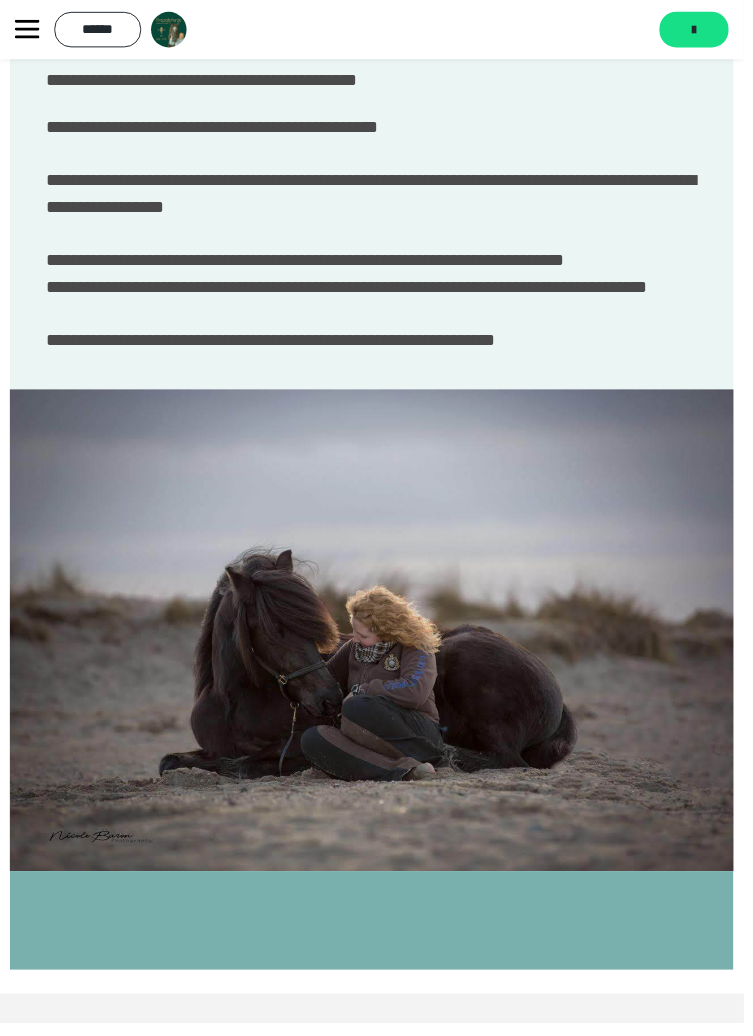 click on "**********" at bounding box center [215, 128] 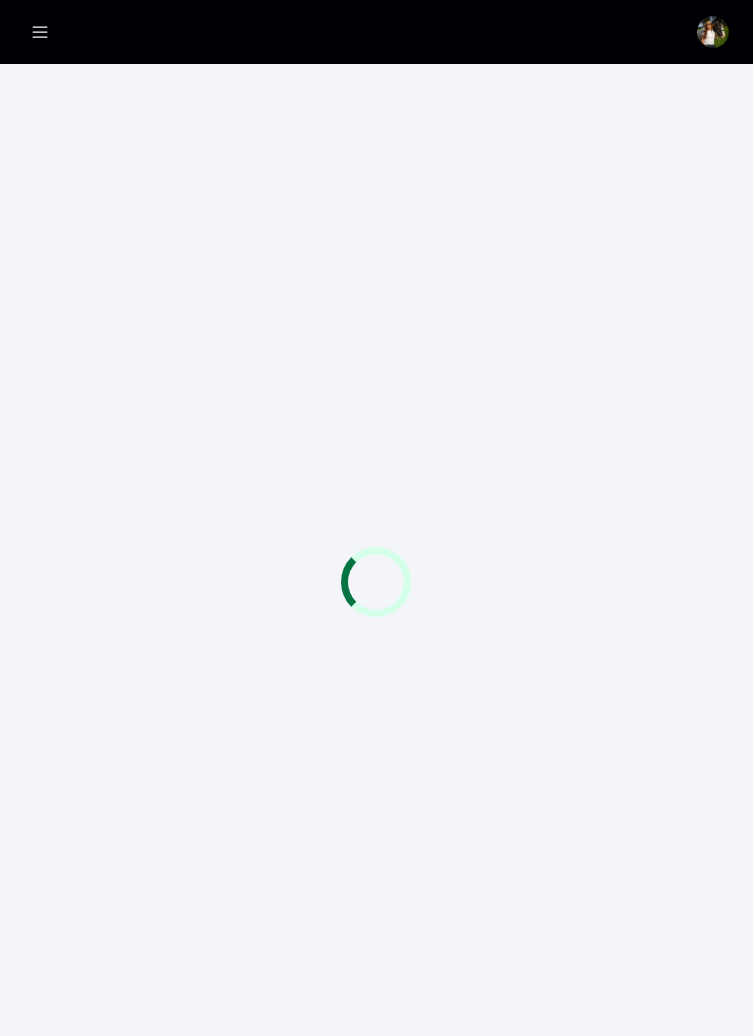scroll, scrollTop: 0, scrollLeft: 0, axis: both 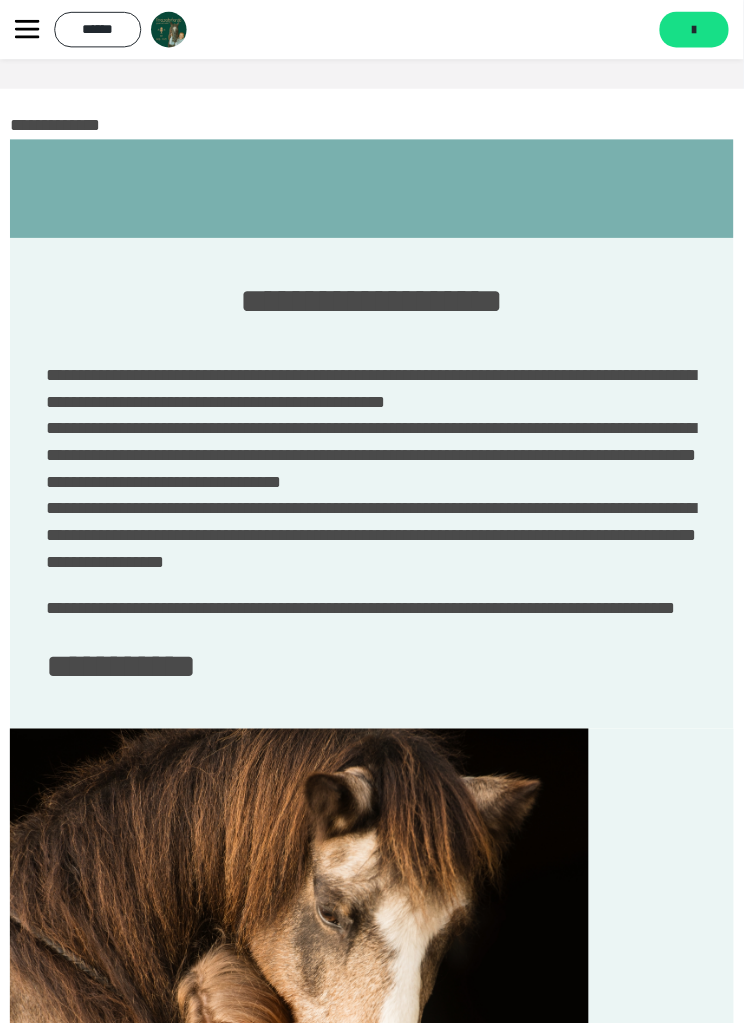 click 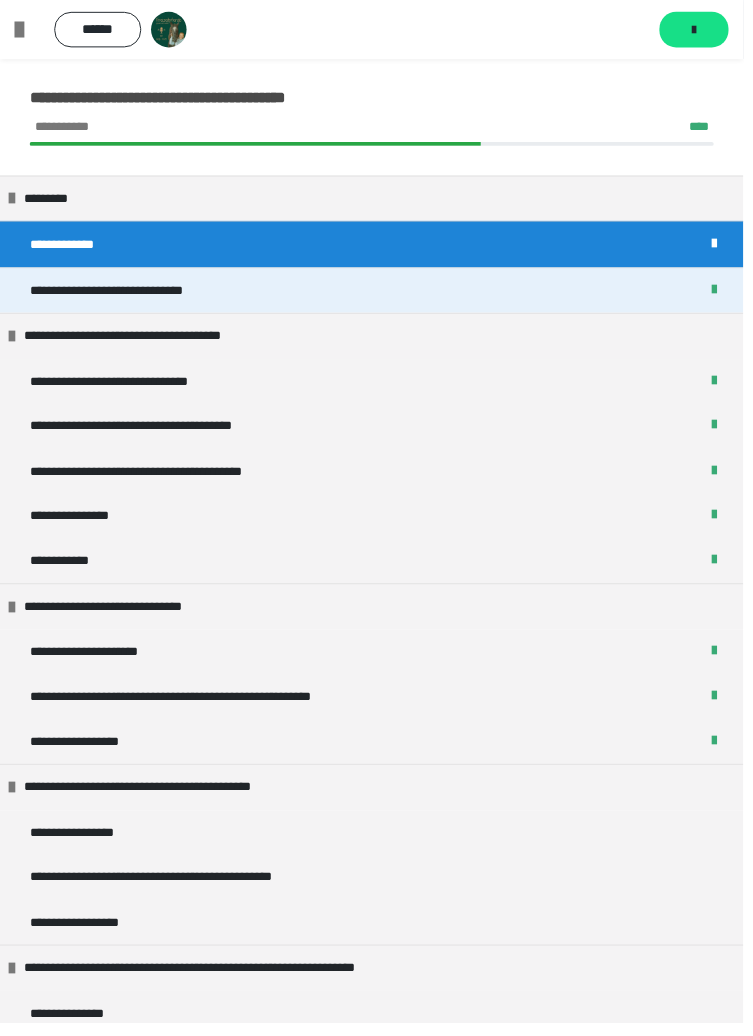 click on "**********" at bounding box center [136, 295] 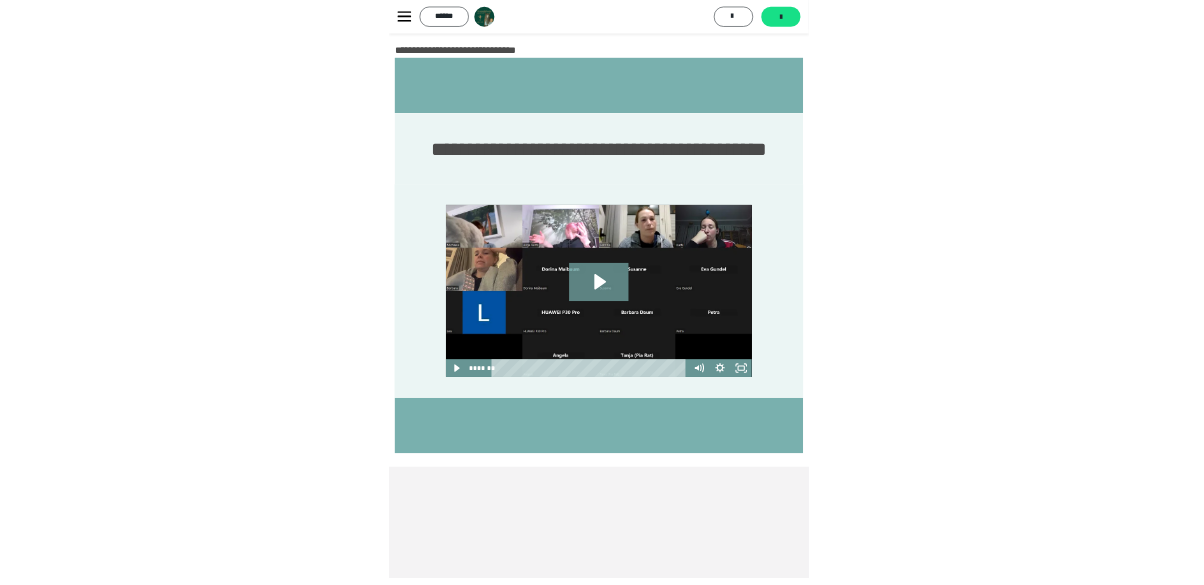 scroll, scrollTop: 45, scrollLeft: 0, axis: vertical 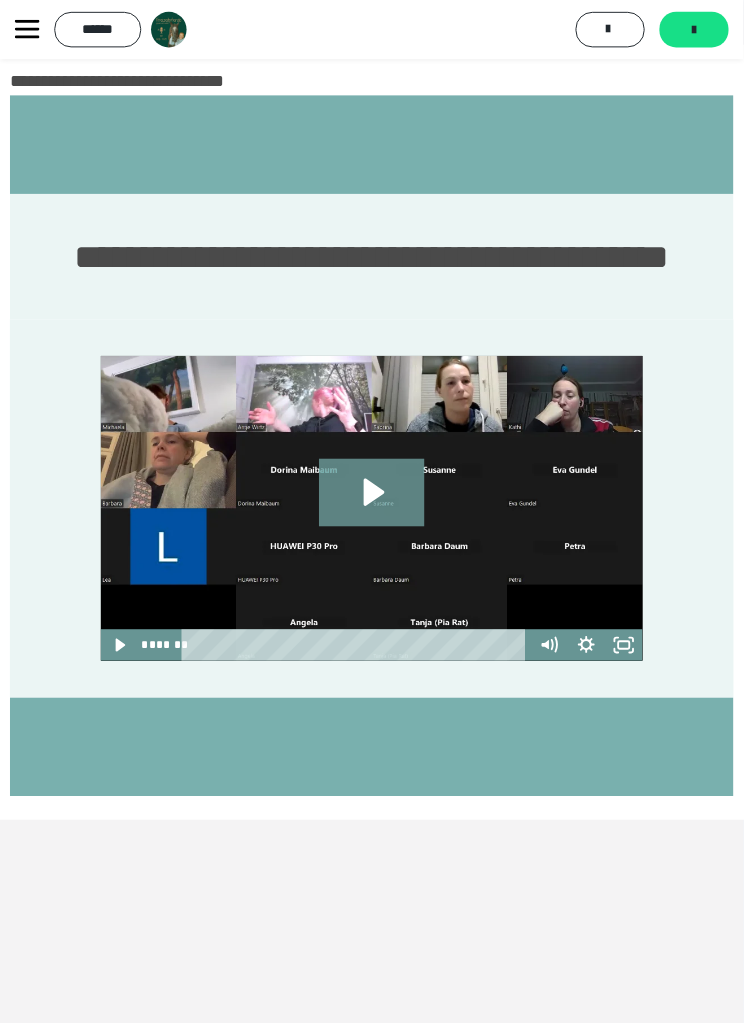 click 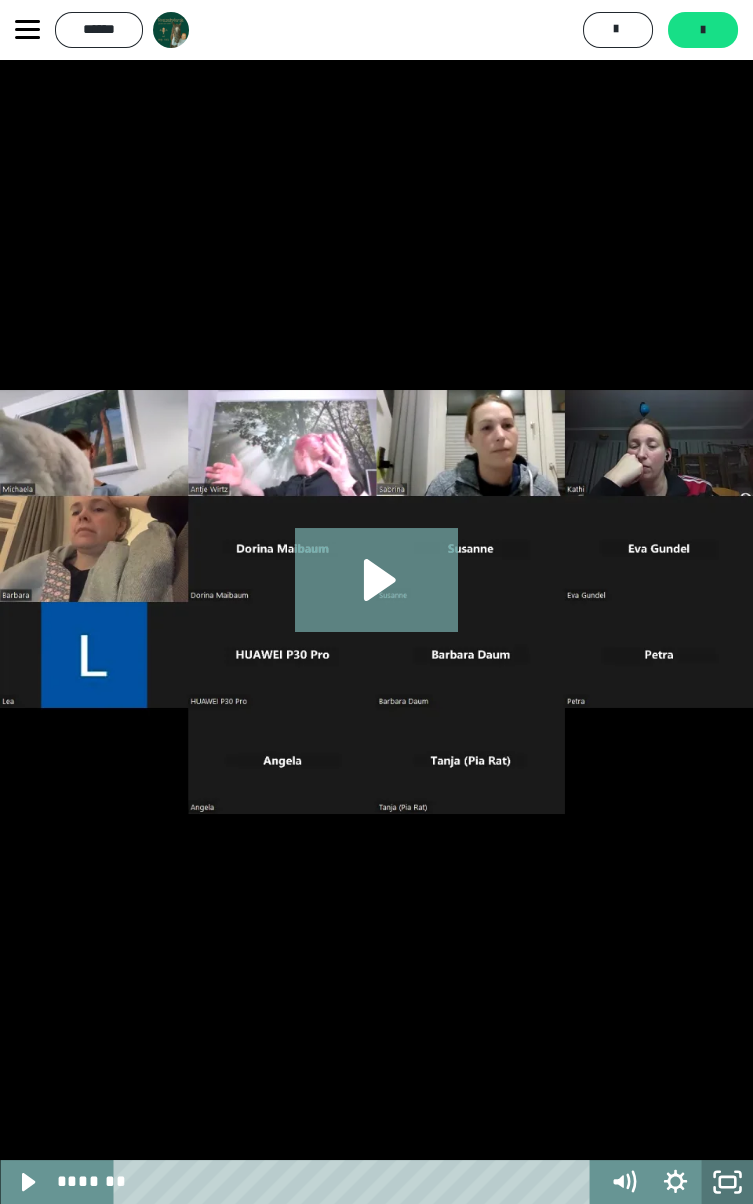 click 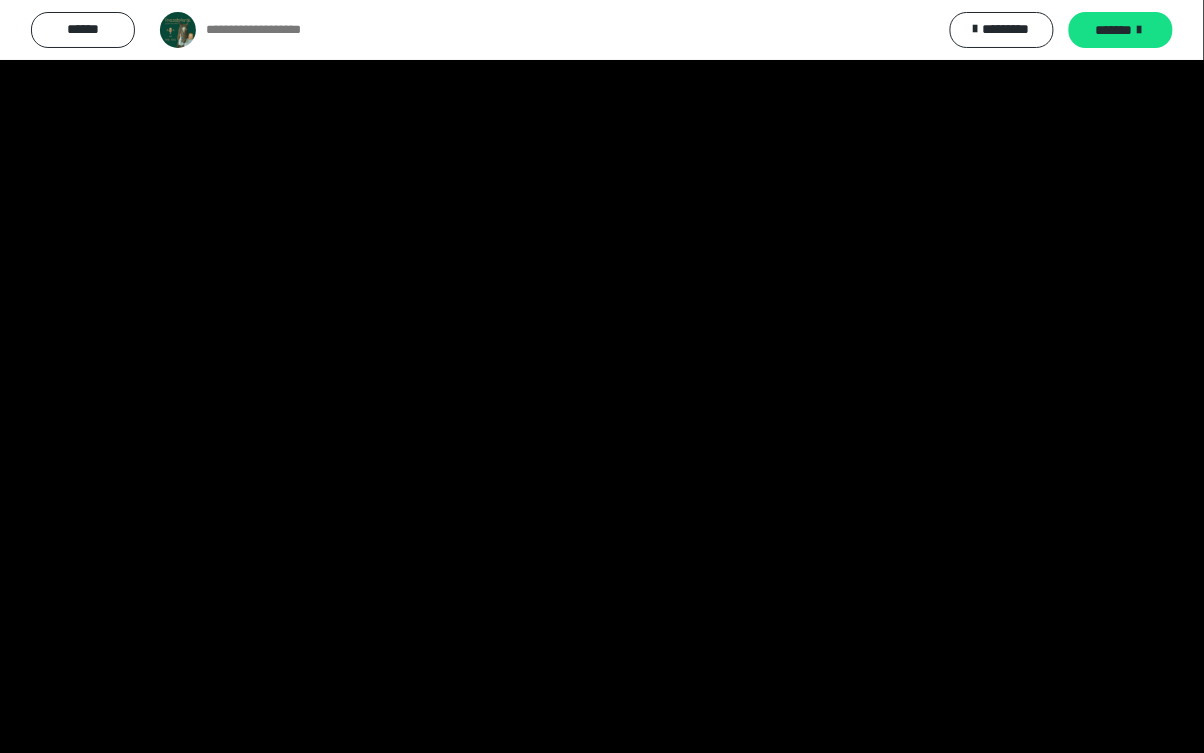 click at bounding box center [602, 376] 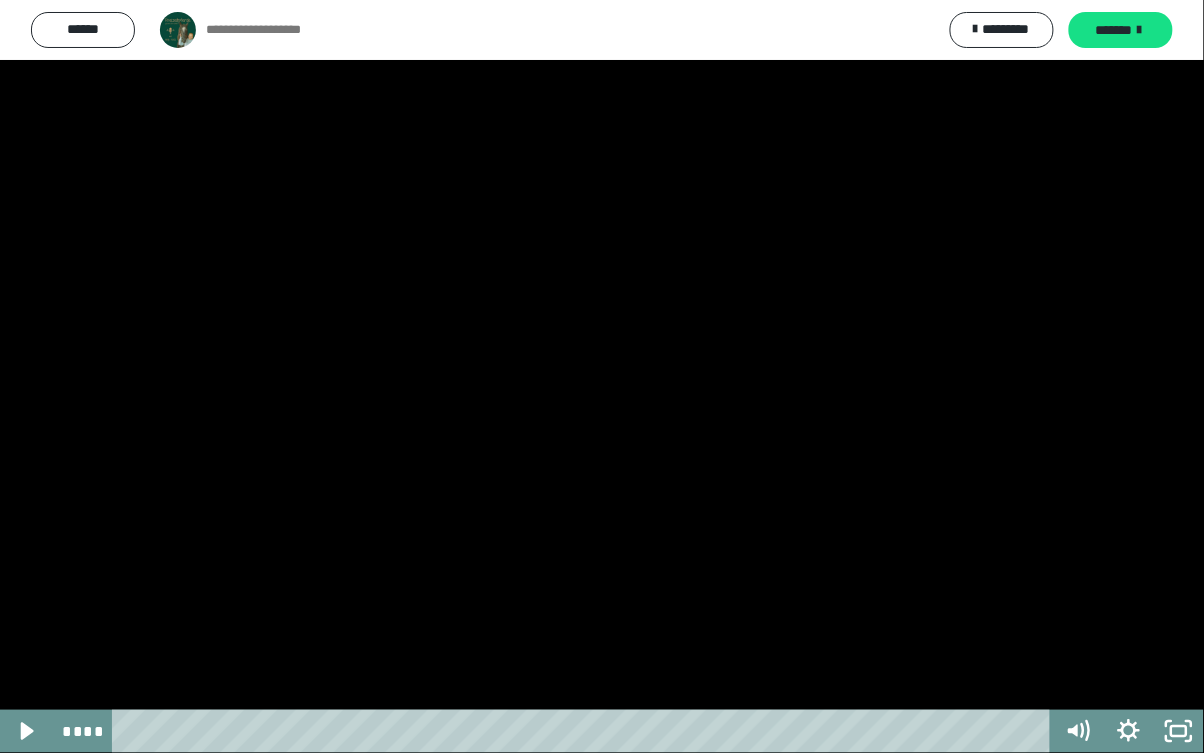 click at bounding box center [585, 731] 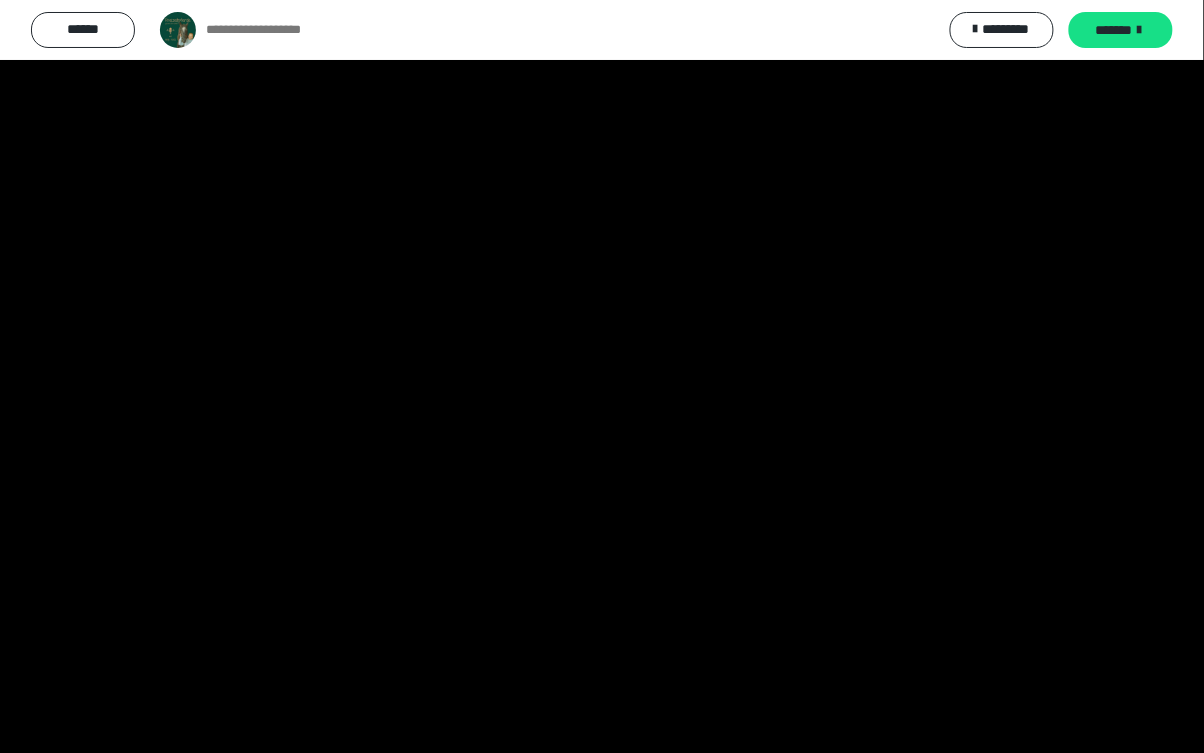 click on "****" at bounding box center [585, 731] 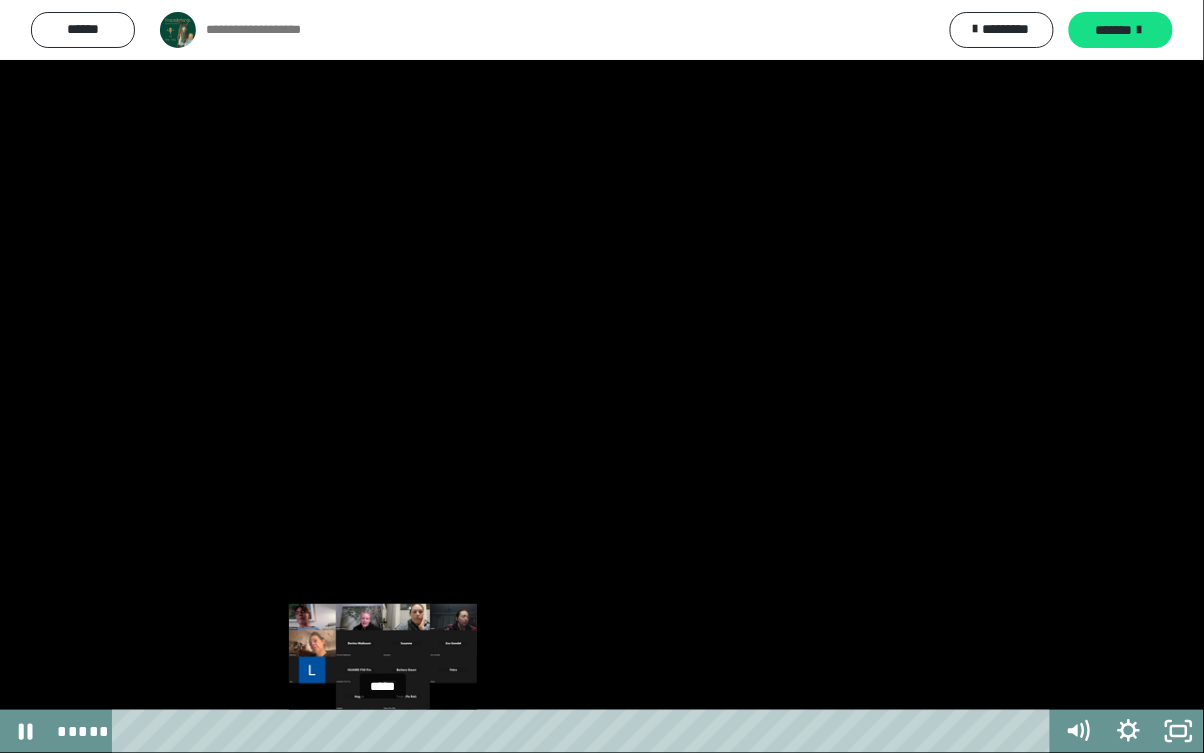 click on "*****" at bounding box center [585, 731] 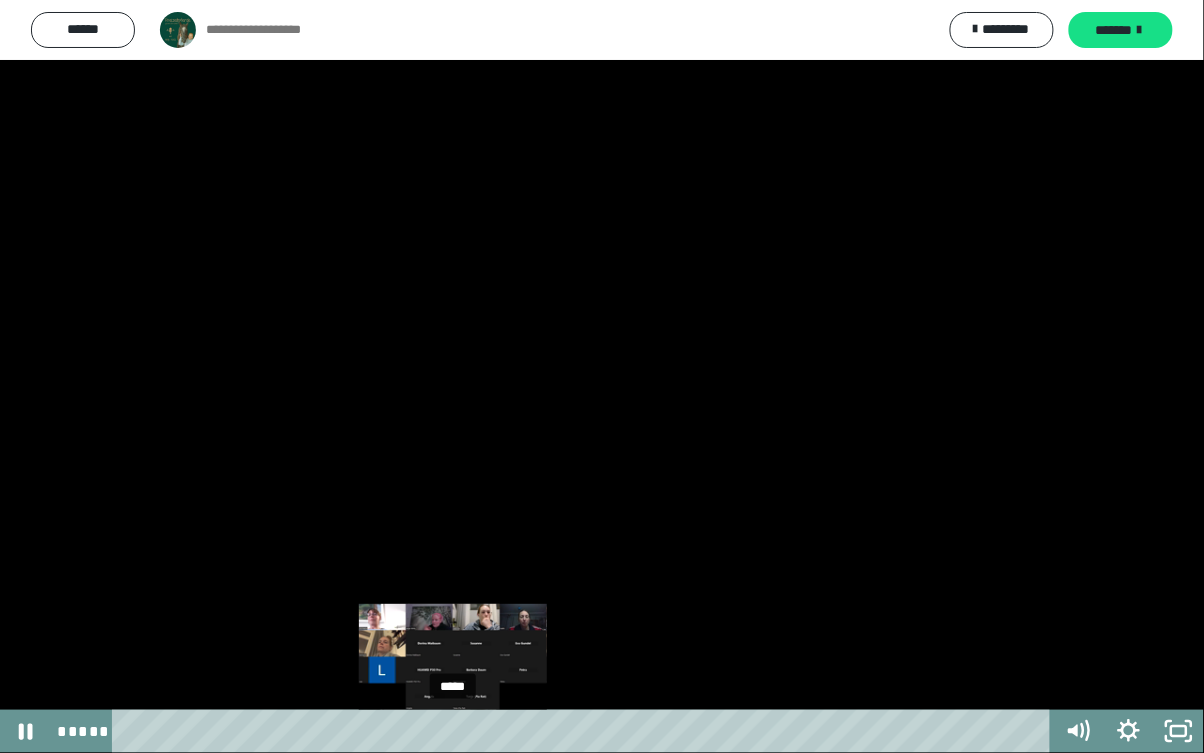 click on "*****" at bounding box center [585, 731] 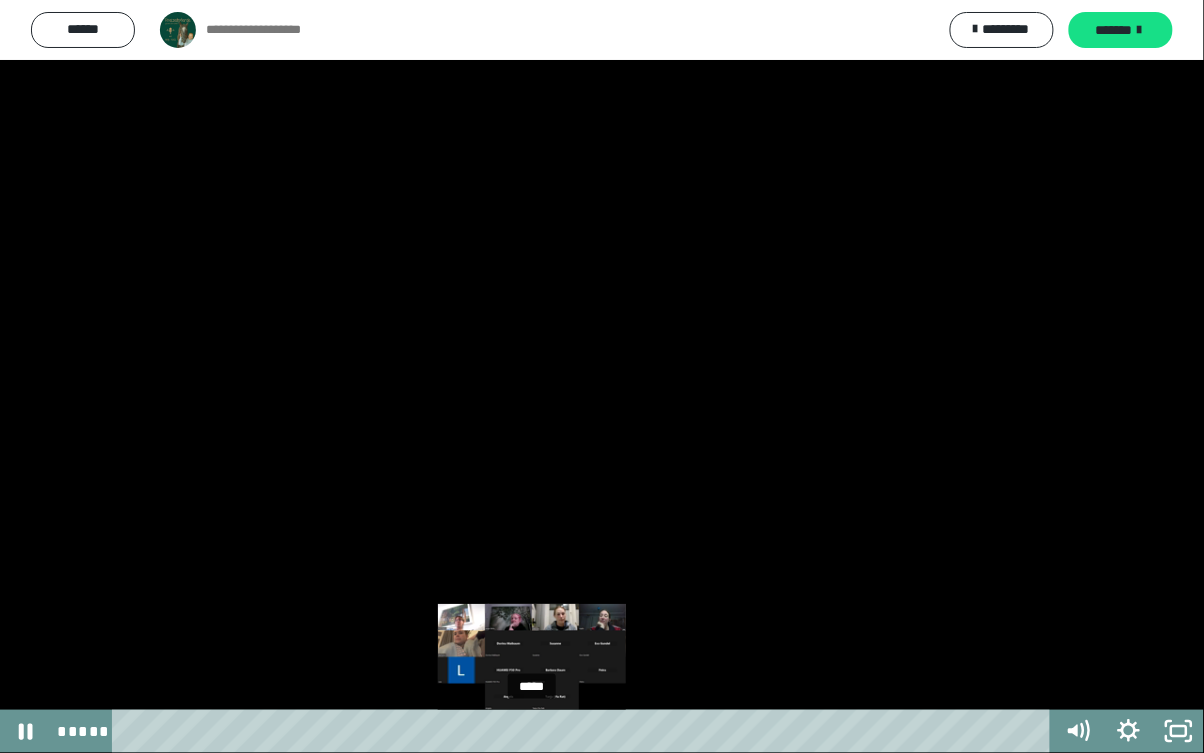 click on "*****" at bounding box center [585, 731] 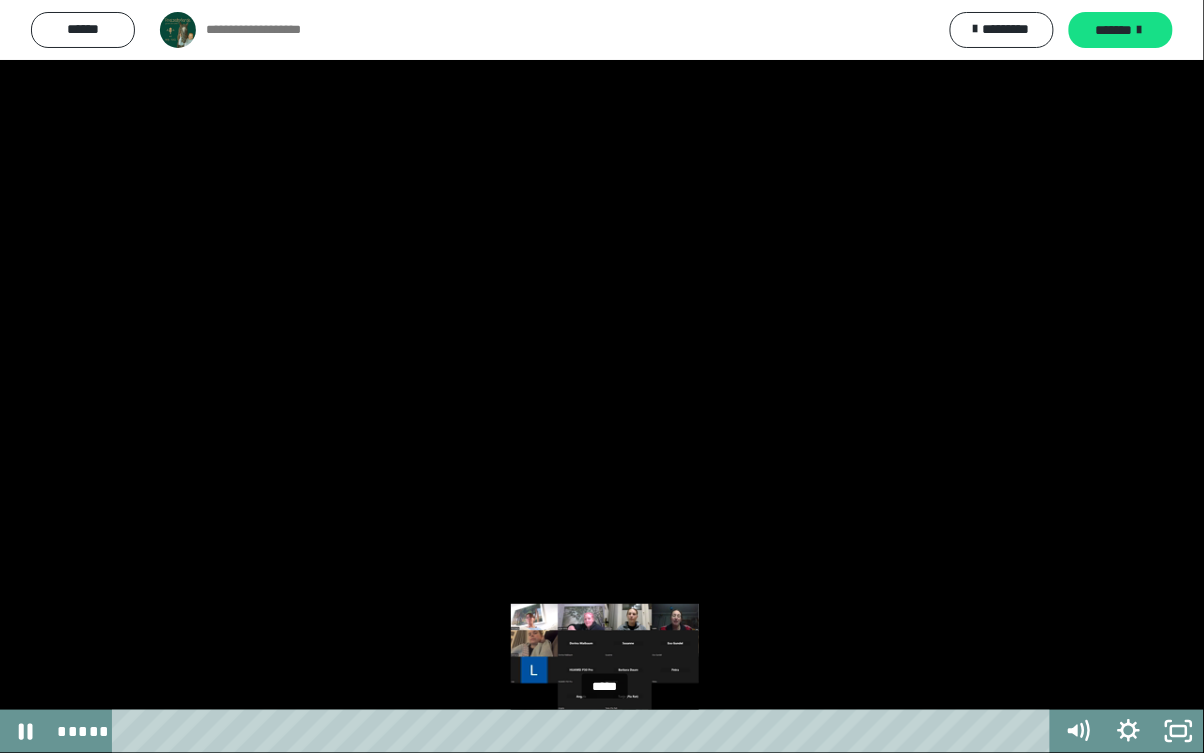 click 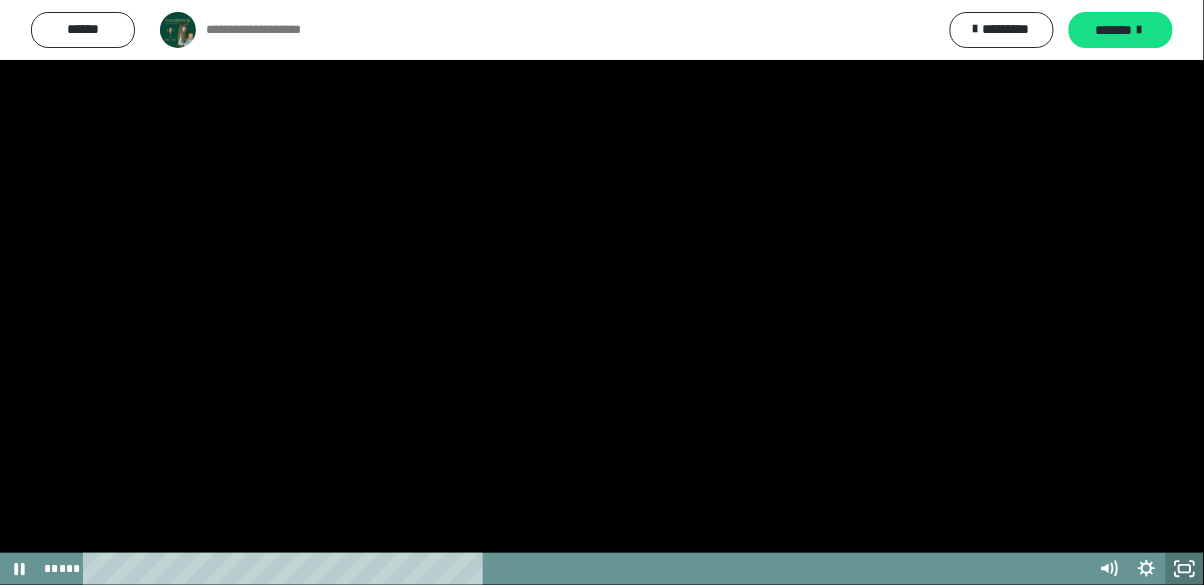 scroll, scrollTop: 141, scrollLeft: 0, axis: vertical 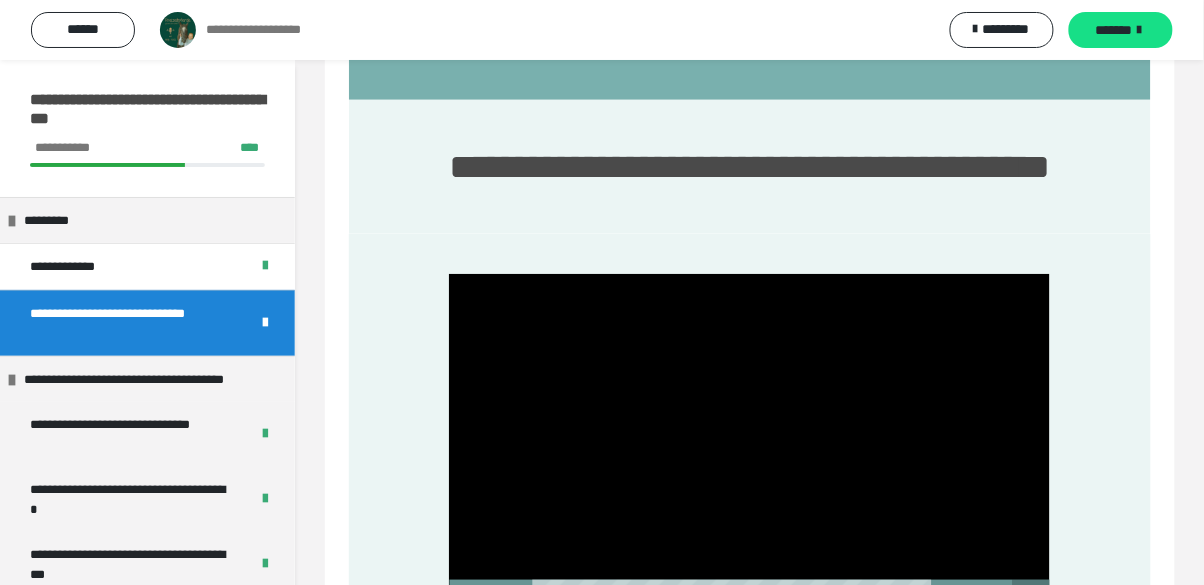 click at bounding box center (749, 443) 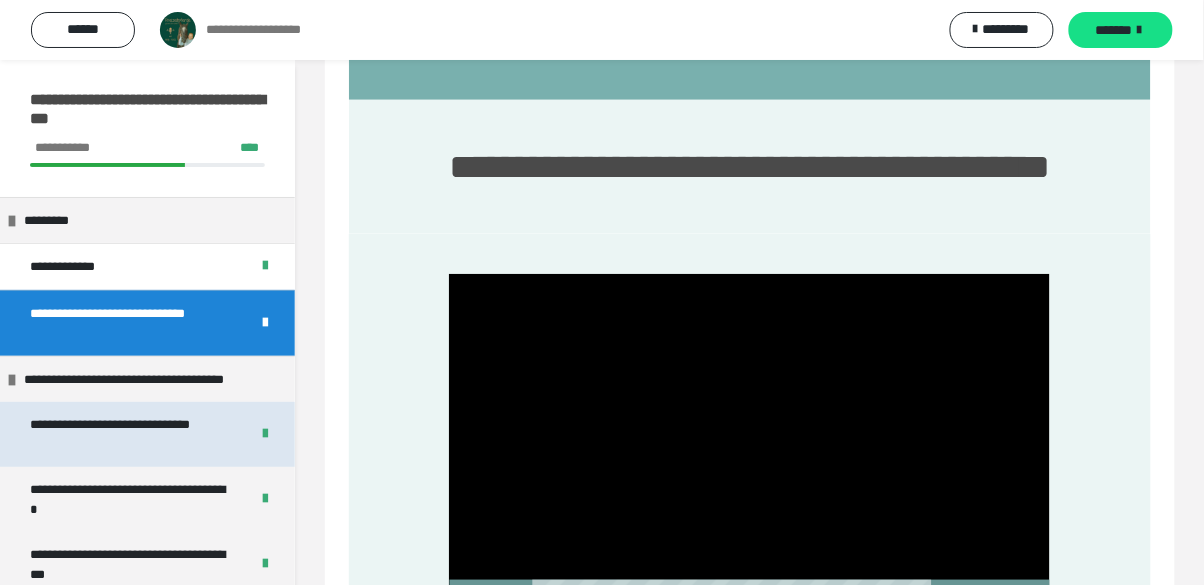 click on "**********" at bounding box center [131, 434] 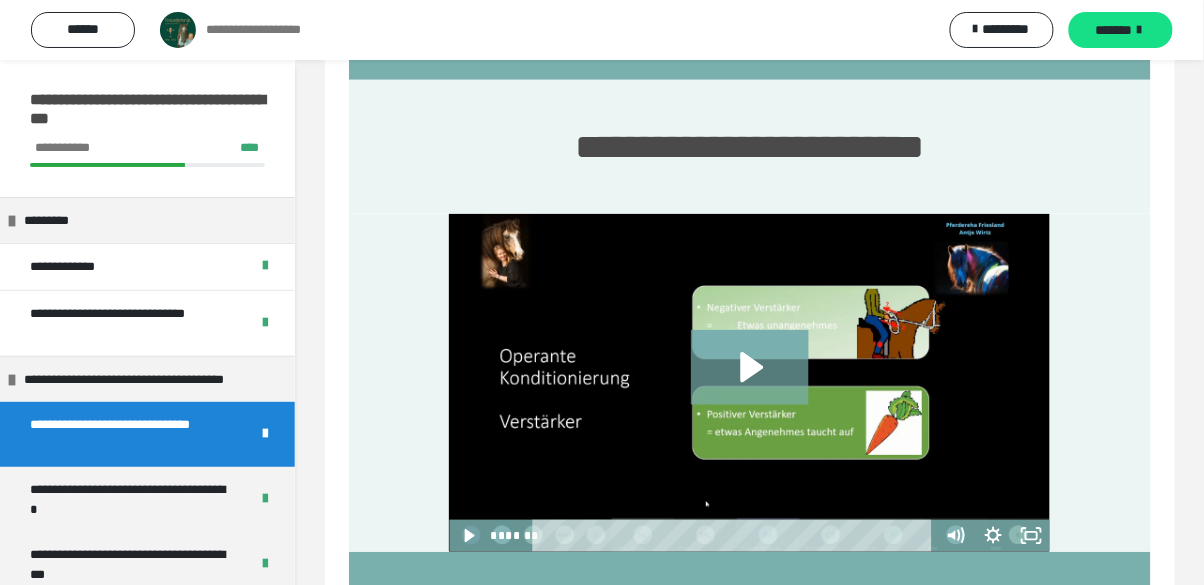 scroll, scrollTop: 186, scrollLeft: 0, axis: vertical 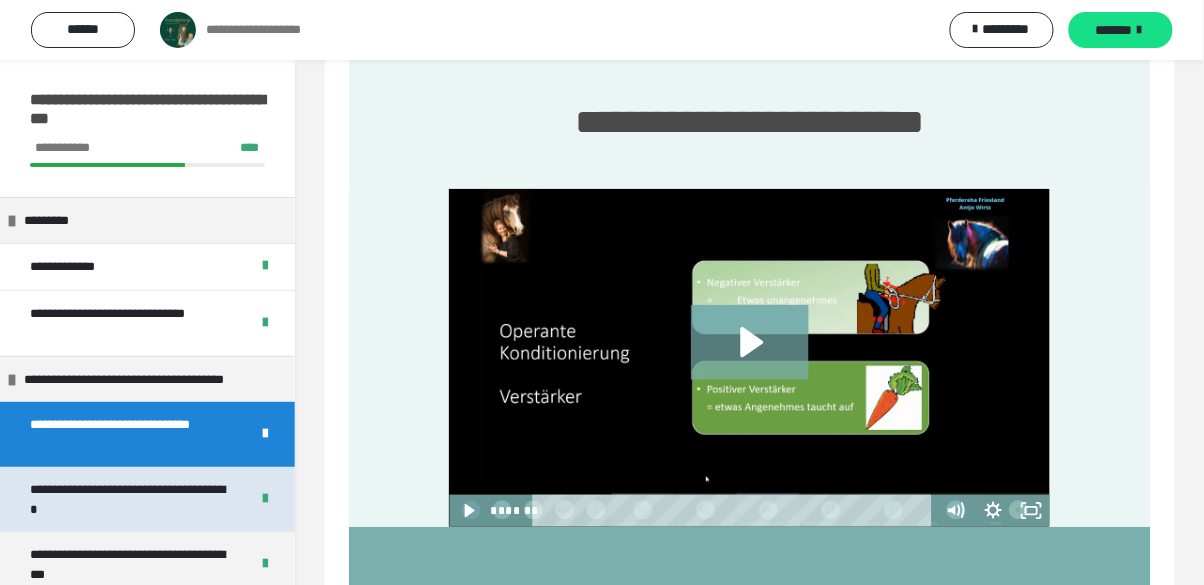 click on "**********" at bounding box center [131, 499] 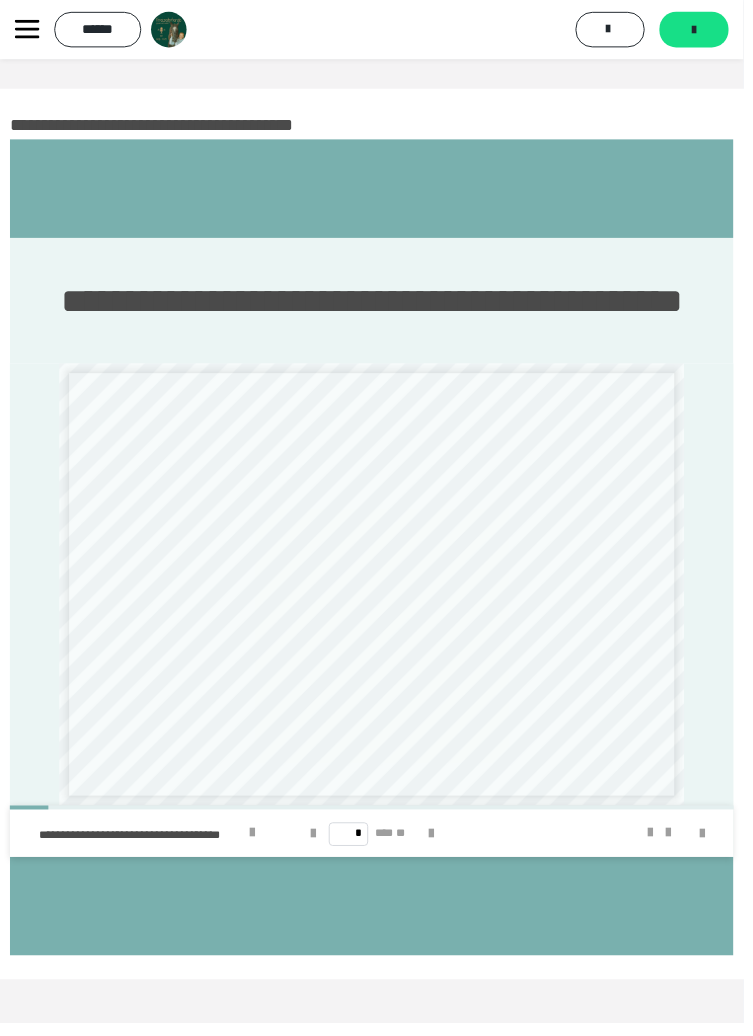 scroll, scrollTop: 45, scrollLeft: 0, axis: vertical 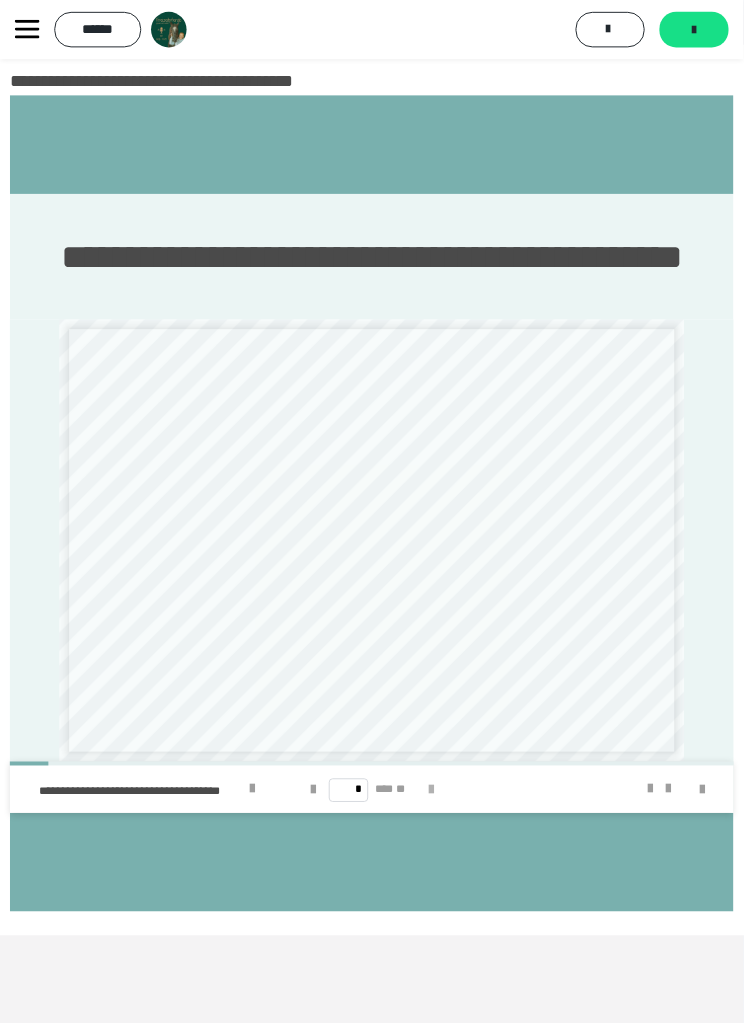 click at bounding box center [436, 800] 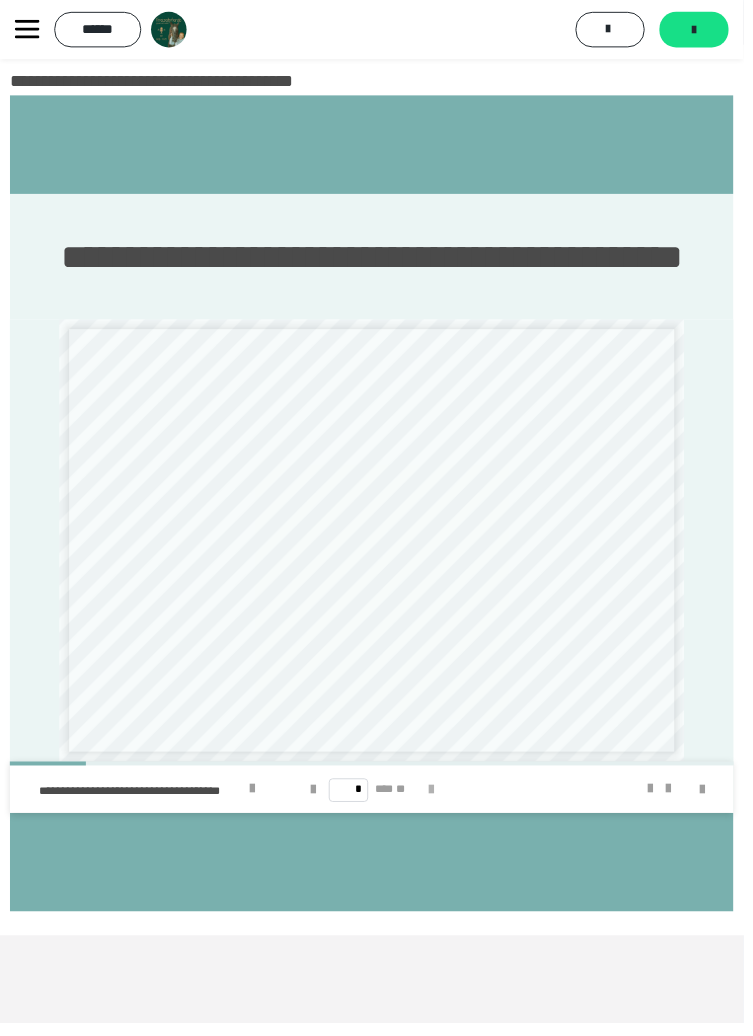 click at bounding box center (436, 800) 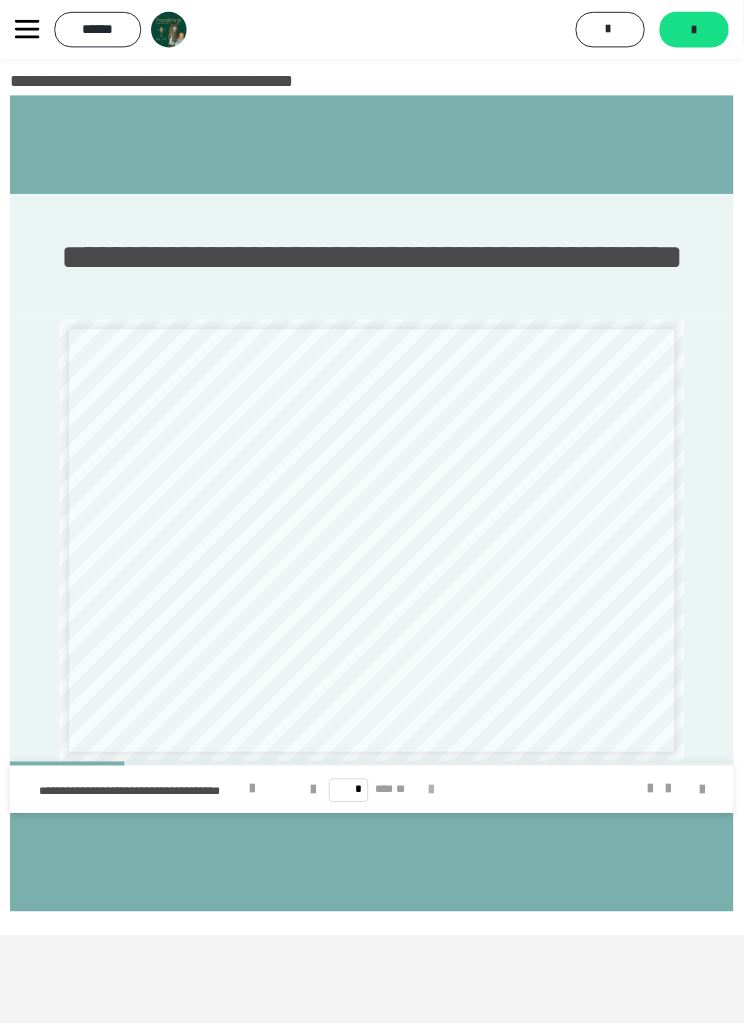 click at bounding box center [436, 800] 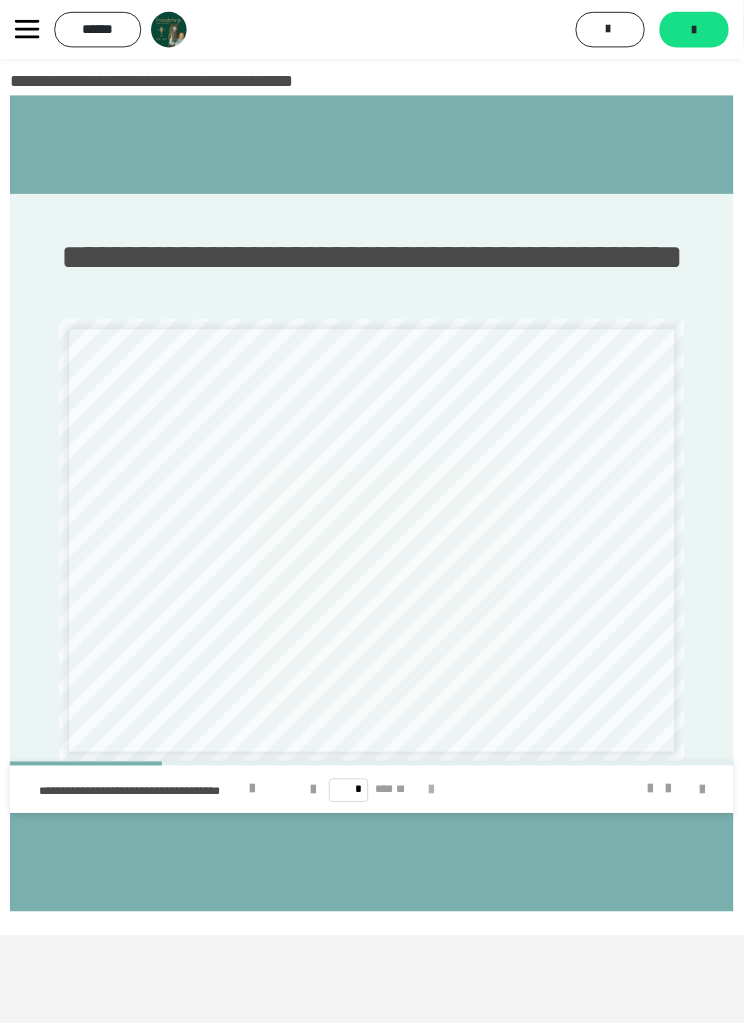 click at bounding box center [436, 800] 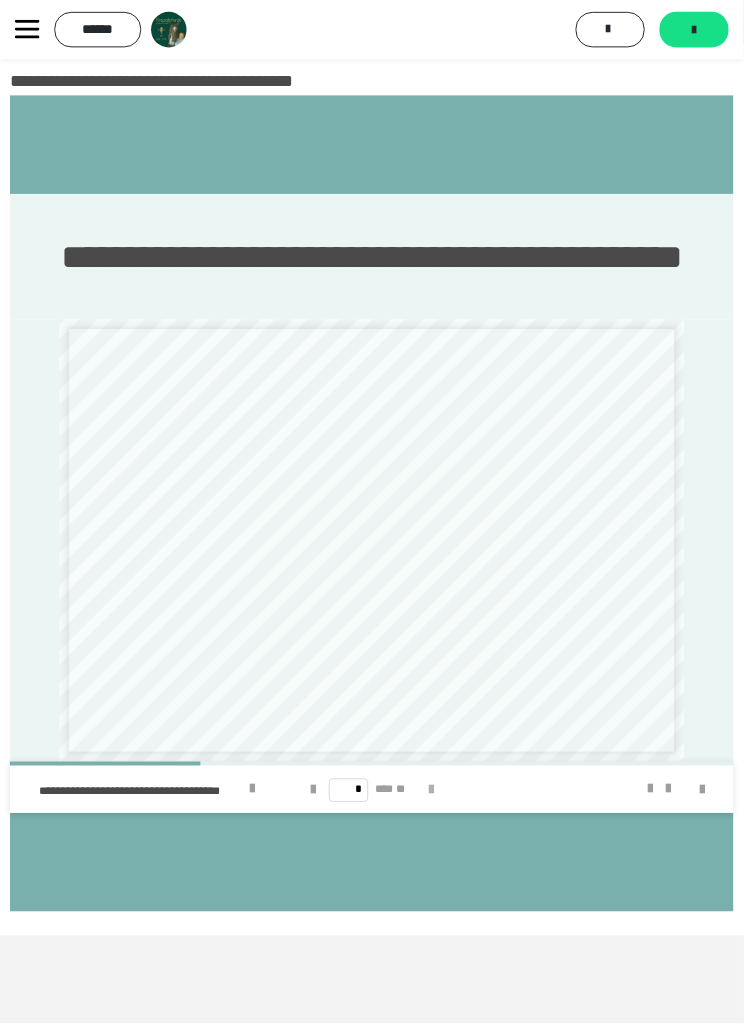 click at bounding box center [436, 800] 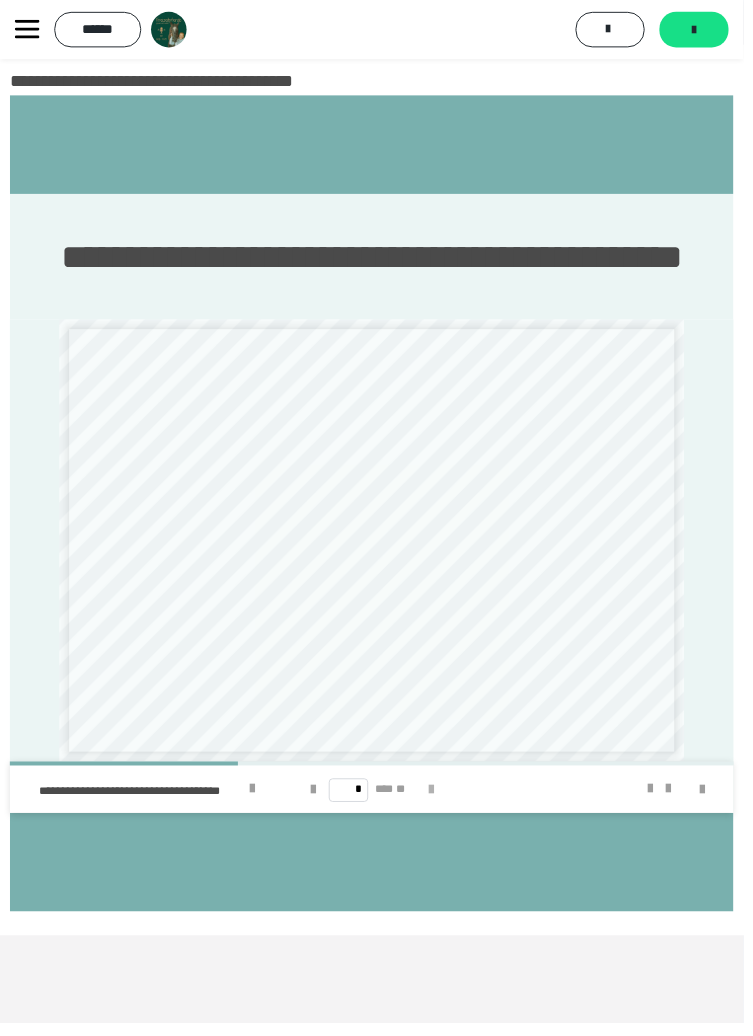click at bounding box center [436, 800] 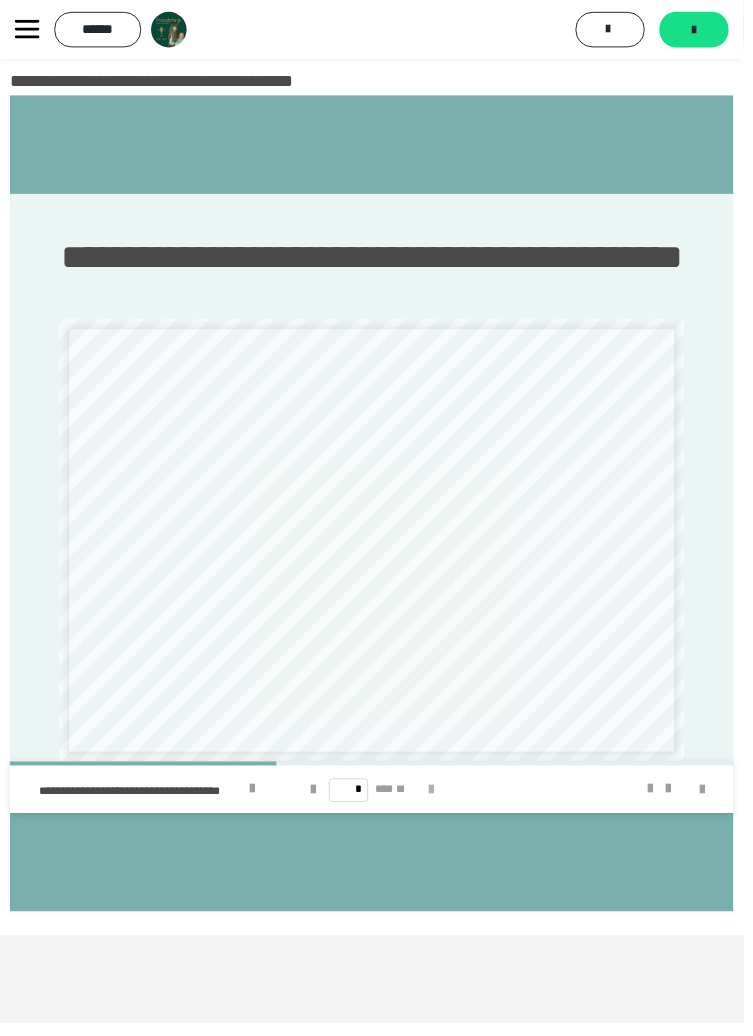 click at bounding box center [436, 800] 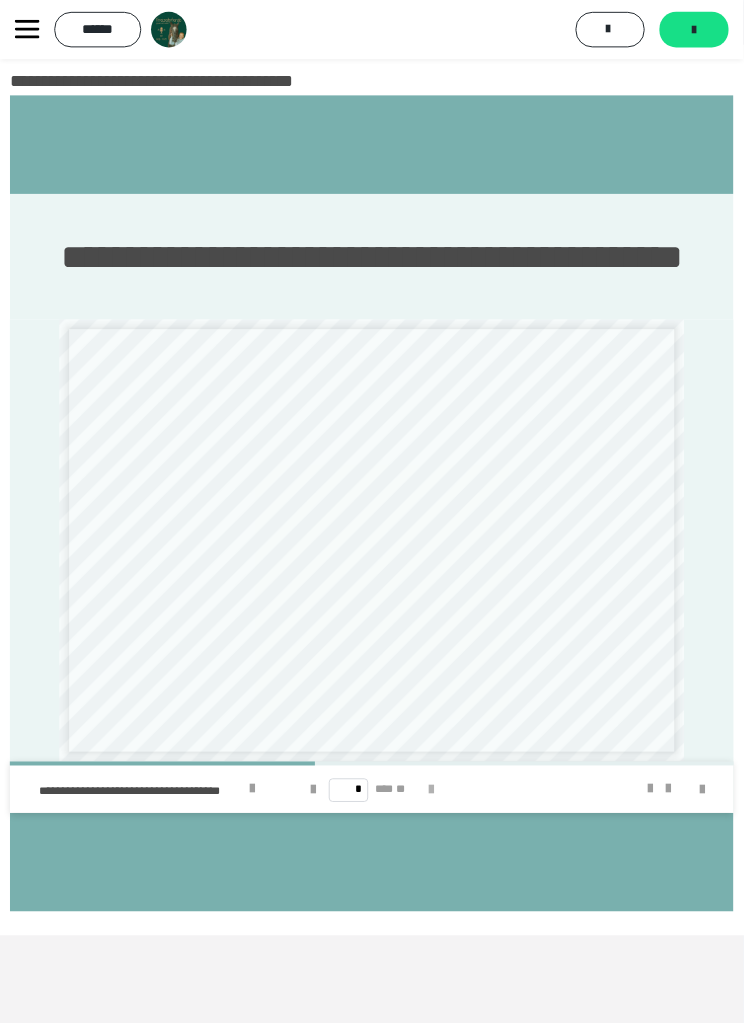 click at bounding box center [436, 799] 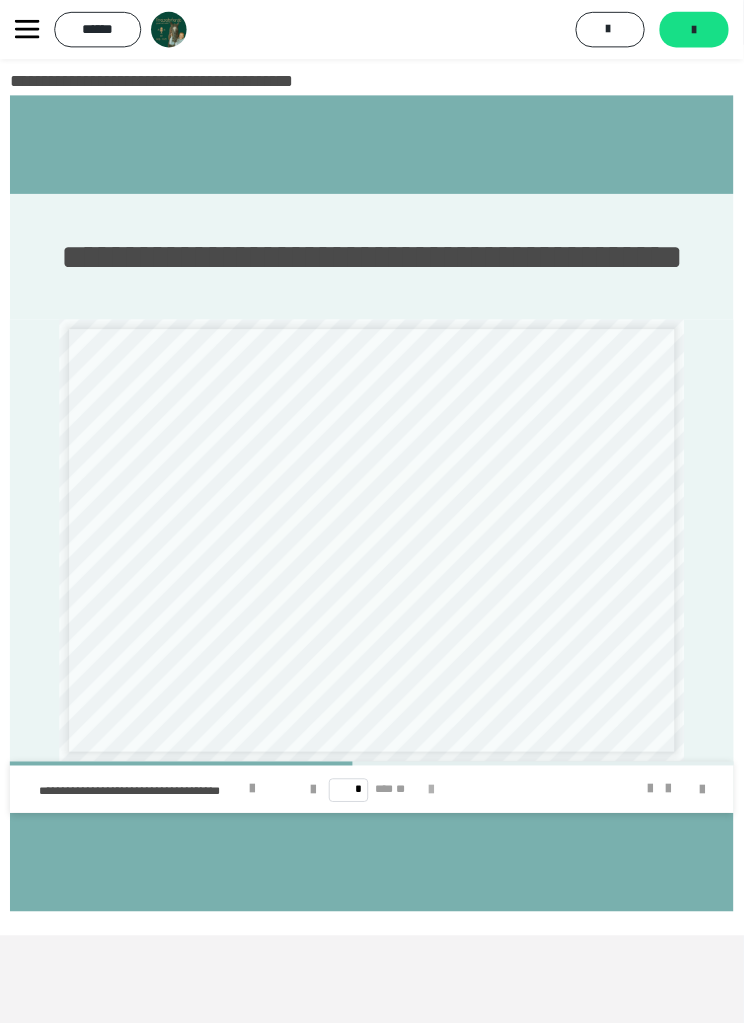 click at bounding box center (436, 800) 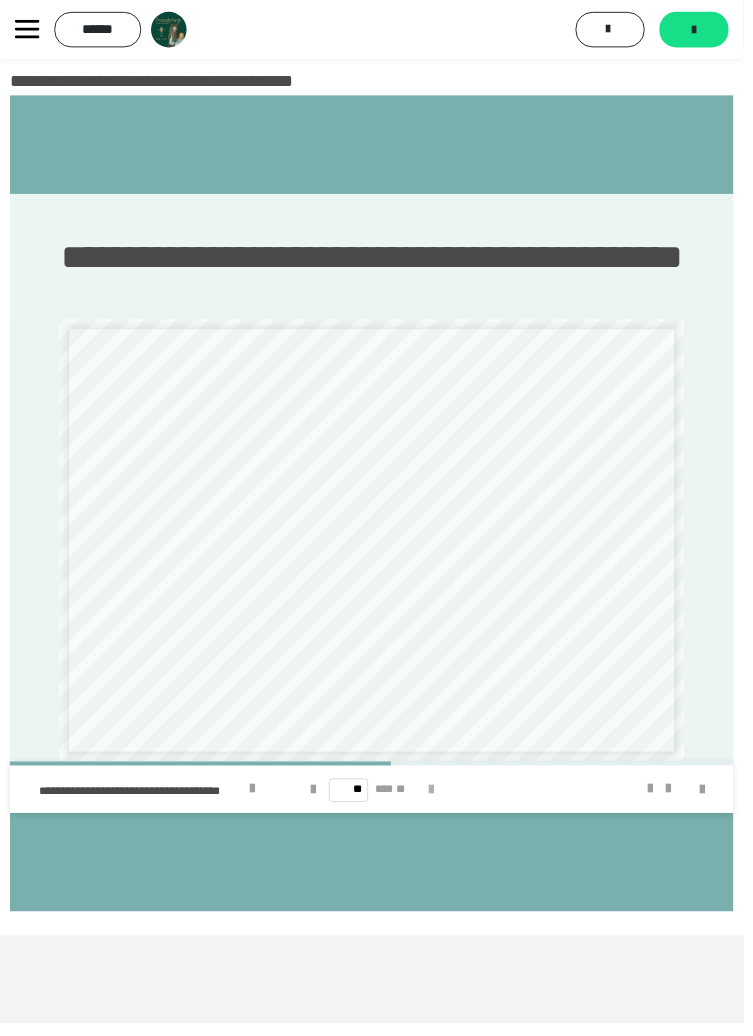 click at bounding box center [436, 800] 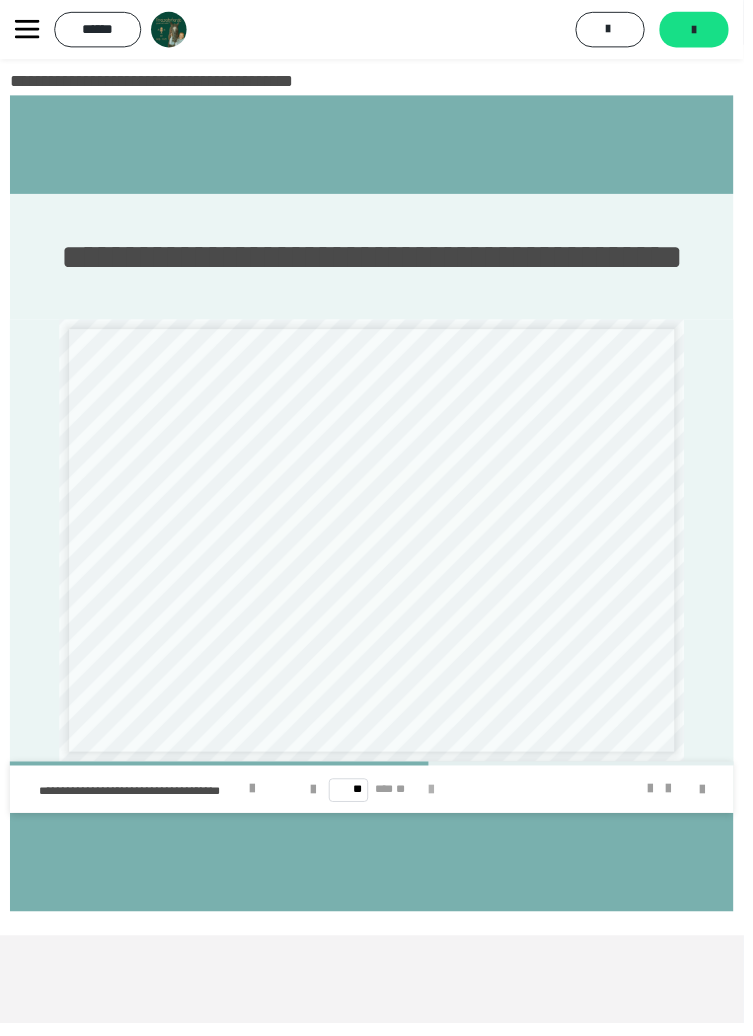 click at bounding box center [436, 800] 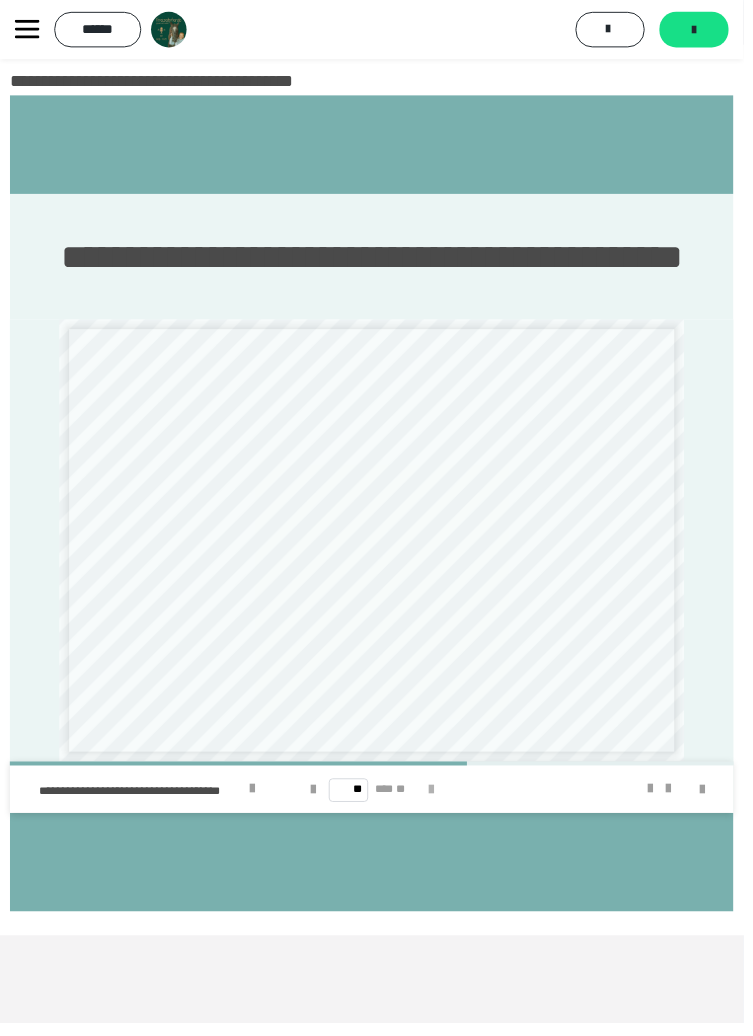 click at bounding box center (436, 800) 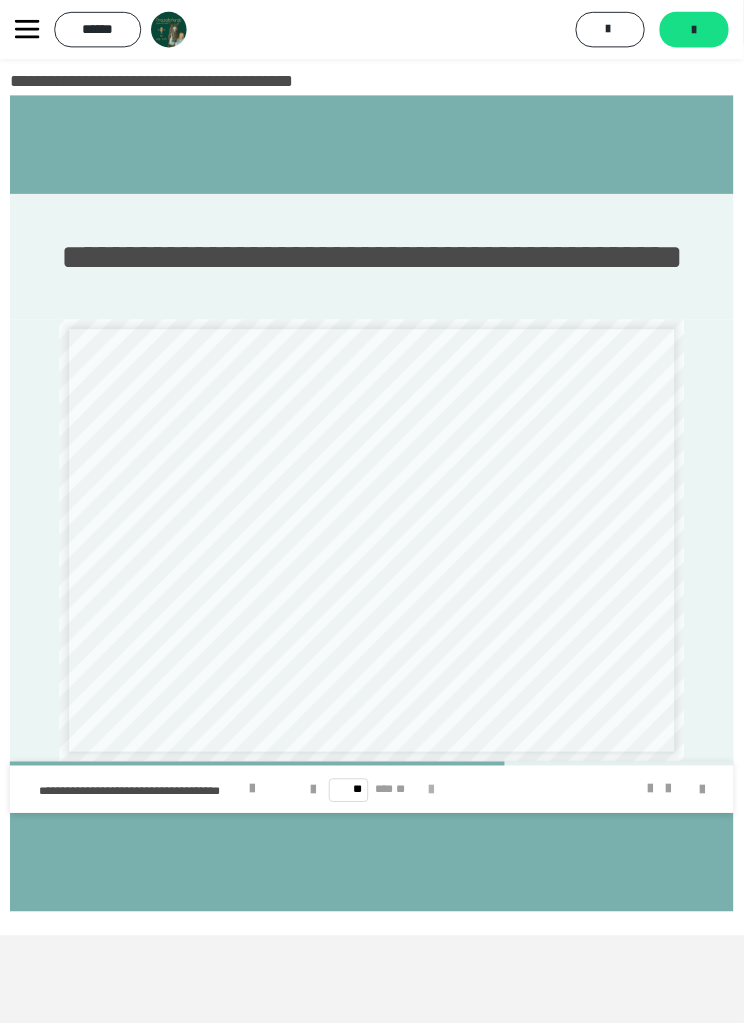 click at bounding box center [436, 800] 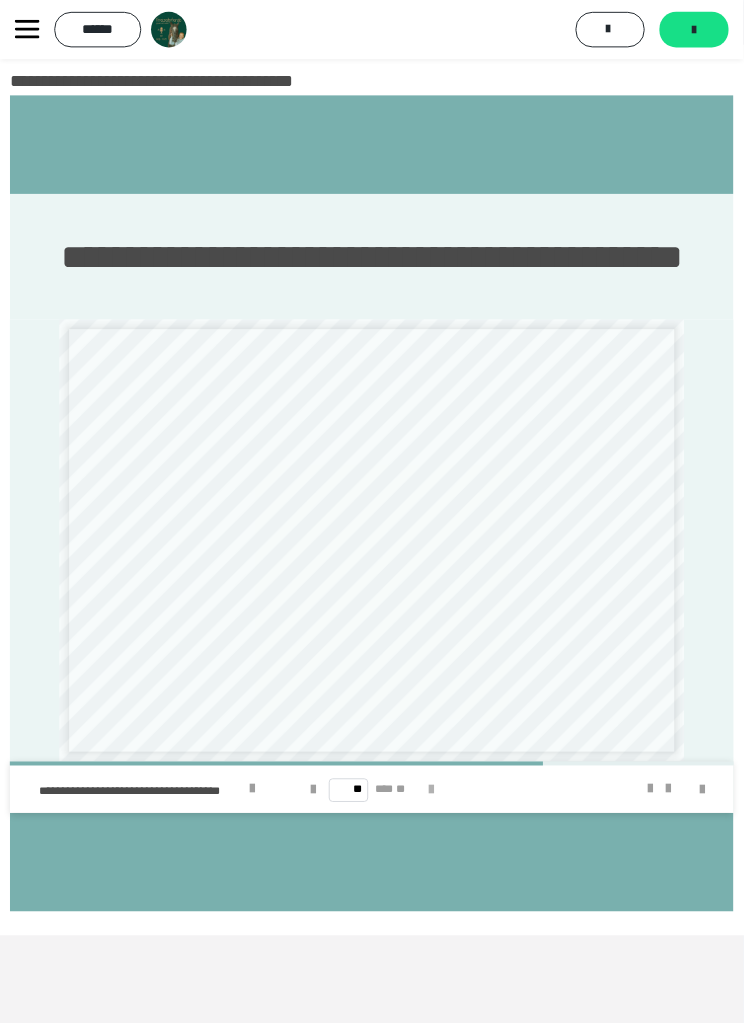 click at bounding box center (436, 800) 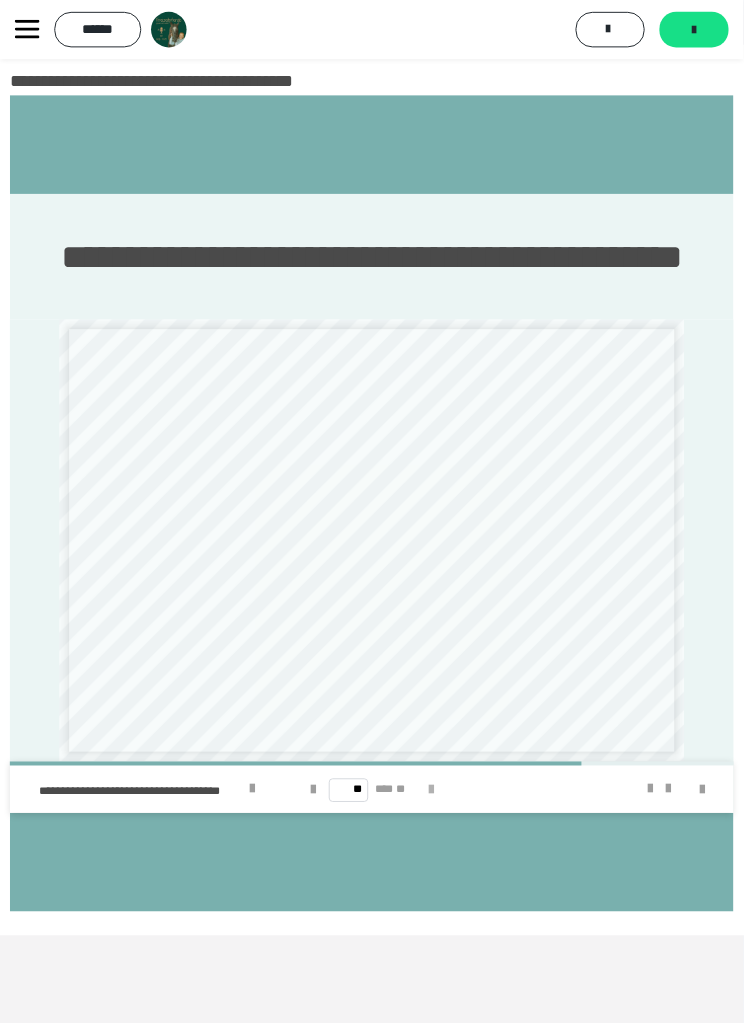click at bounding box center [436, 799] 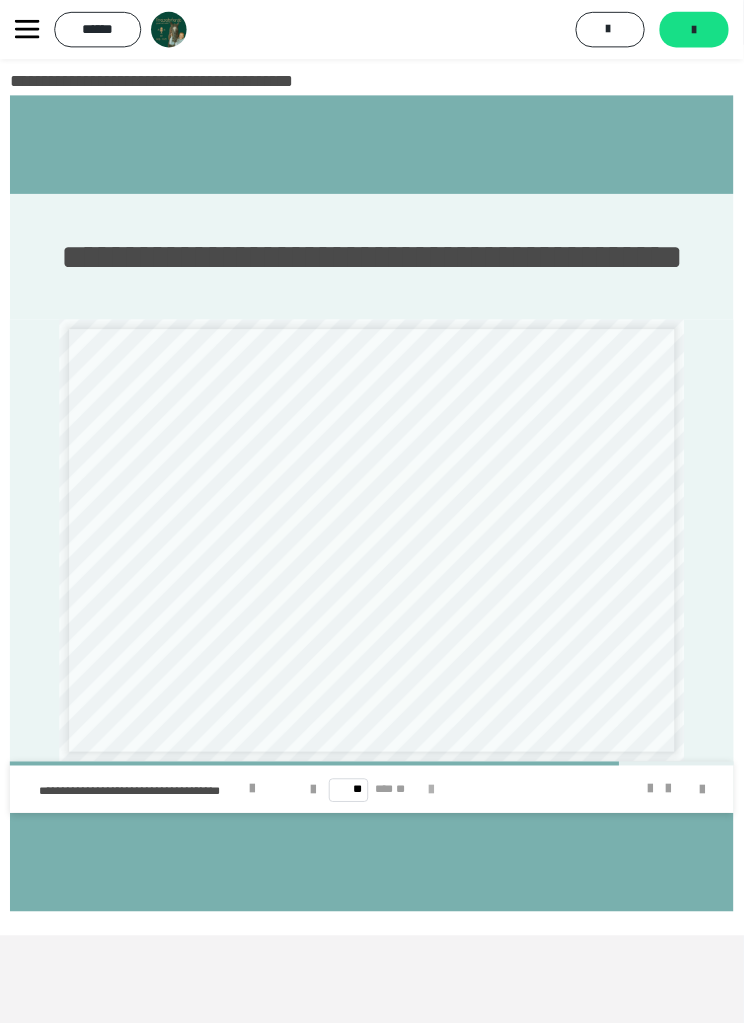 click at bounding box center (436, 800) 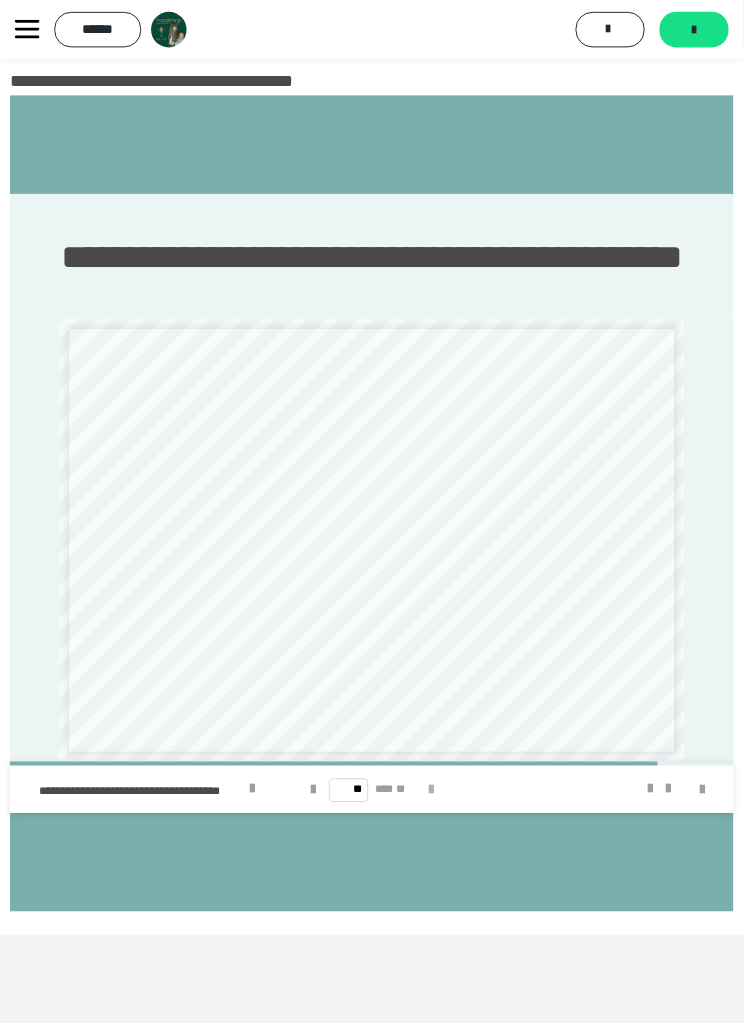 click at bounding box center (436, 800) 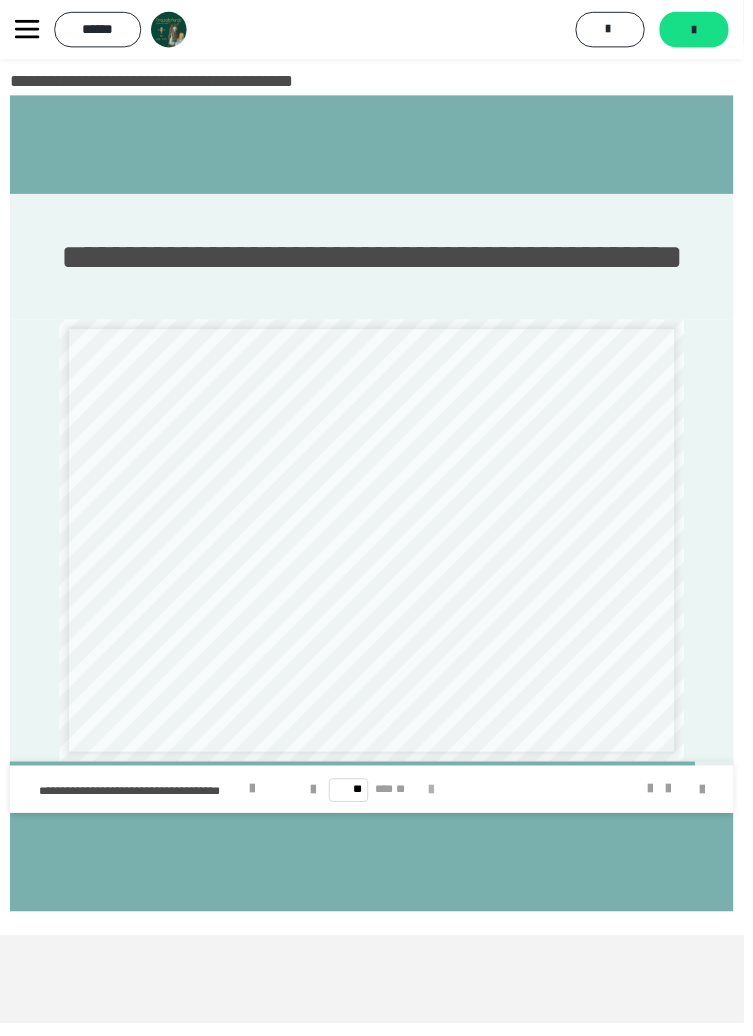 click at bounding box center [436, 800] 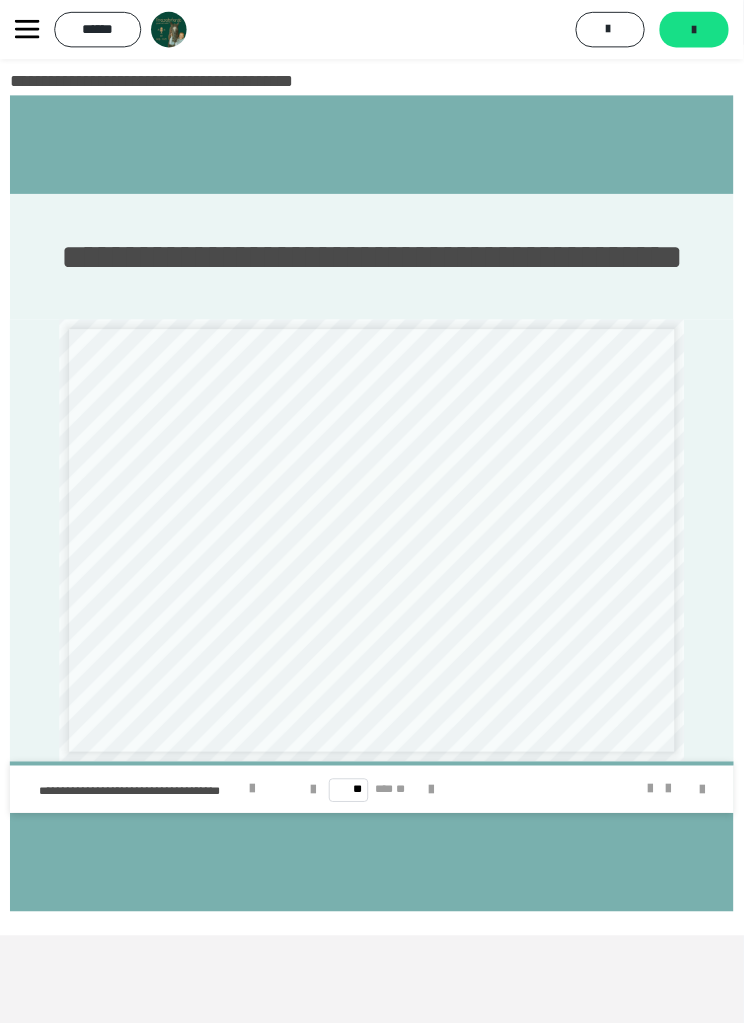 click 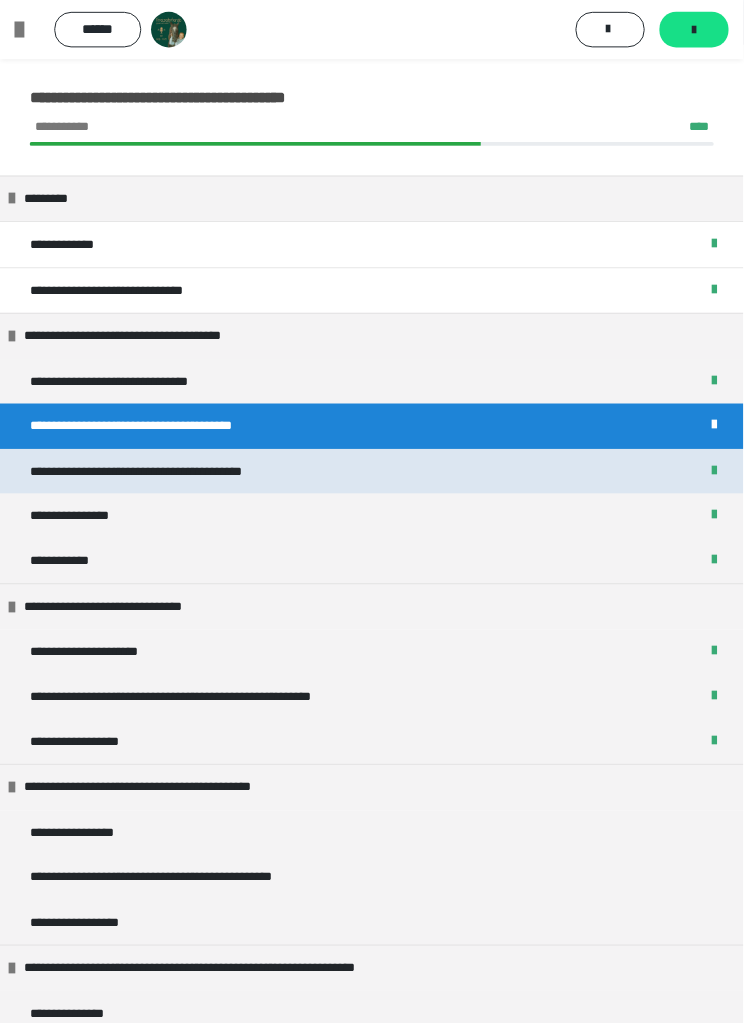 click on "**********" at bounding box center (170, 478) 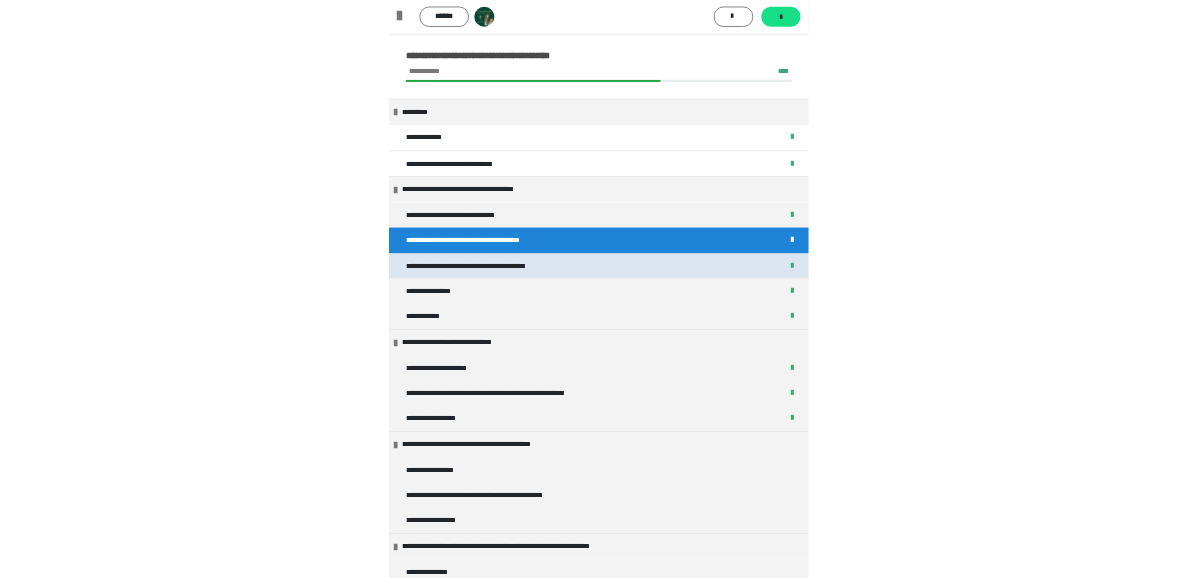 scroll, scrollTop: 0, scrollLeft: 0, axis: both 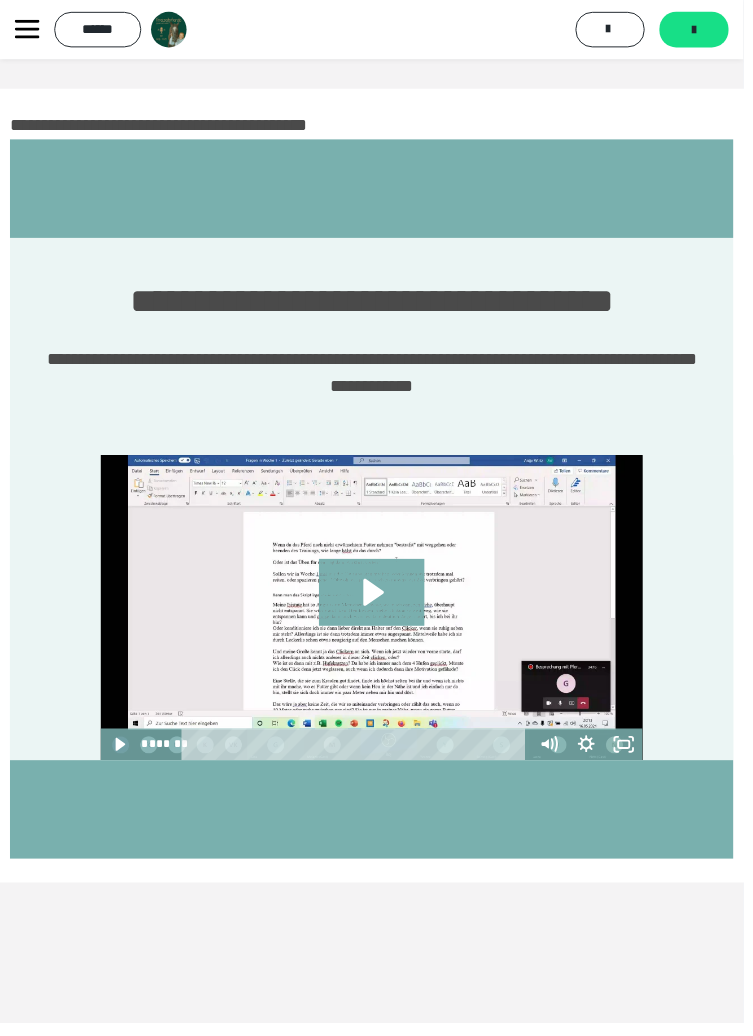 click 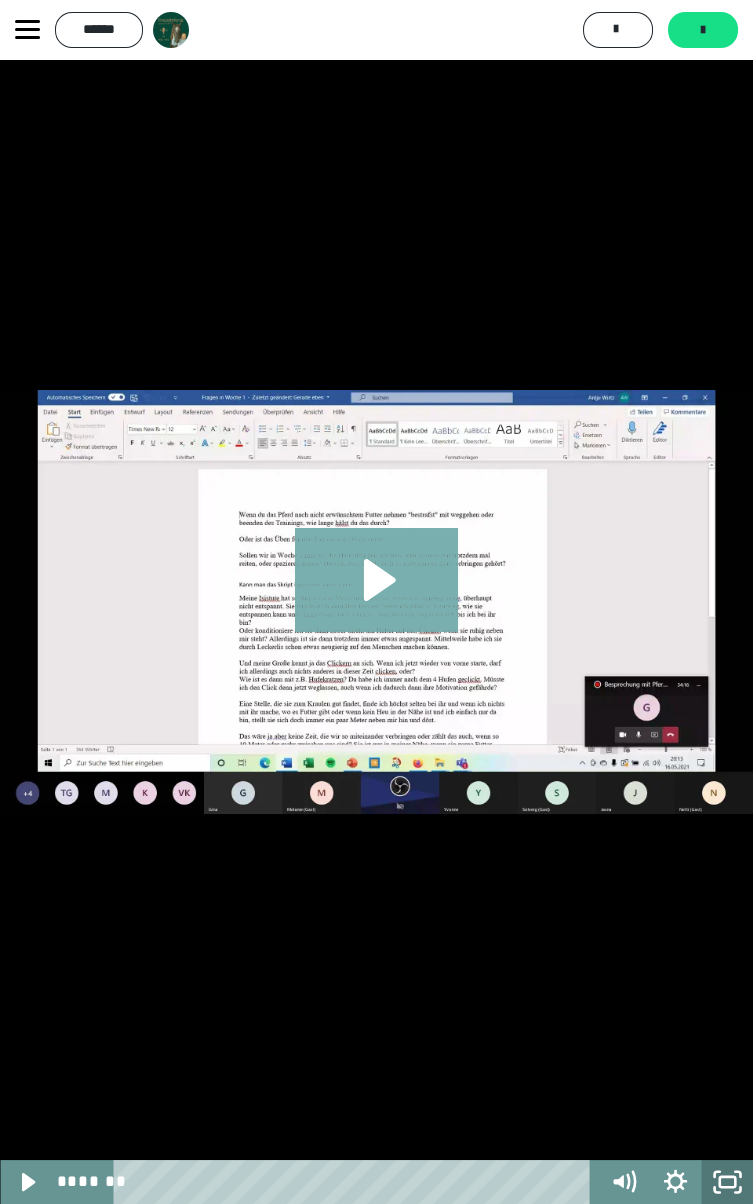 click 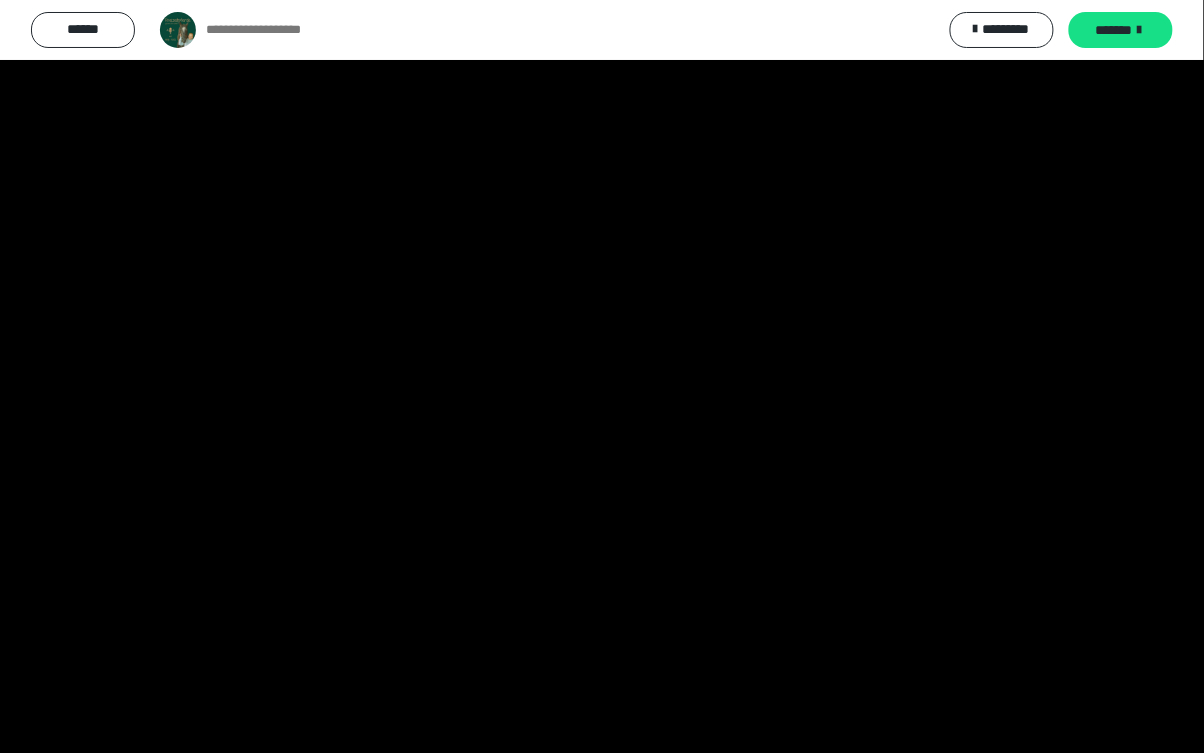 click at bounding box center (602, 376) 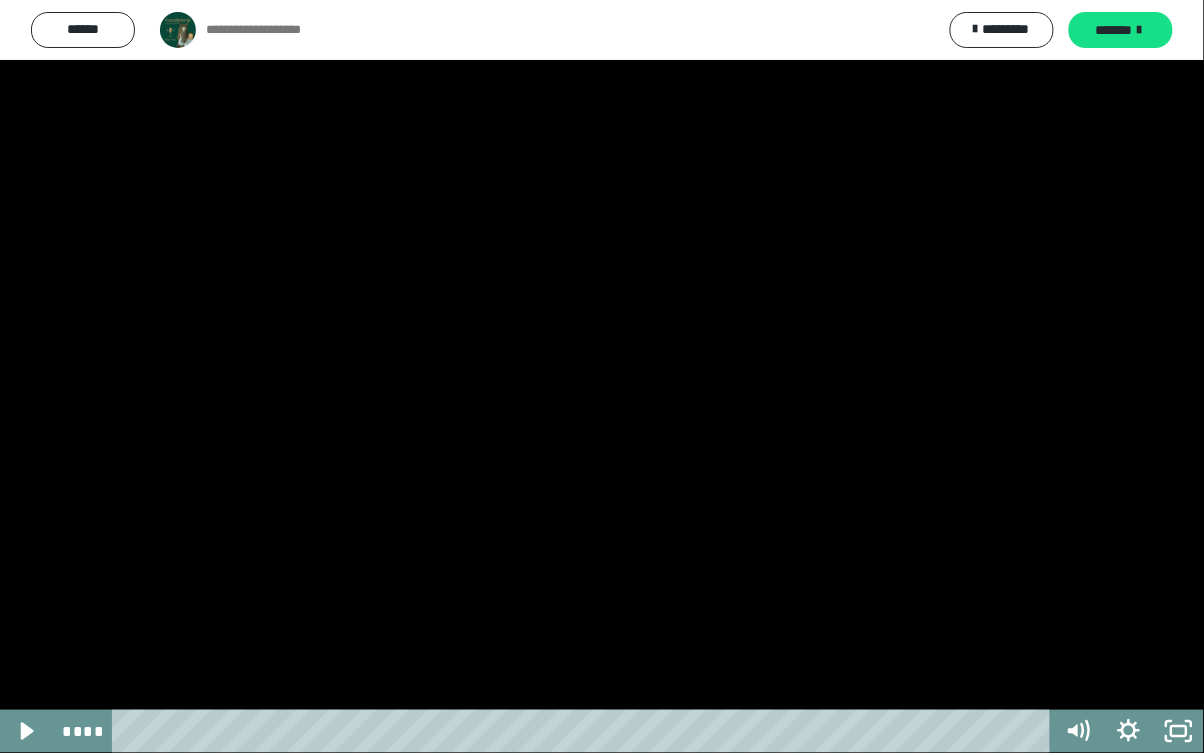 click on "****" at bounding box center (585, 731) 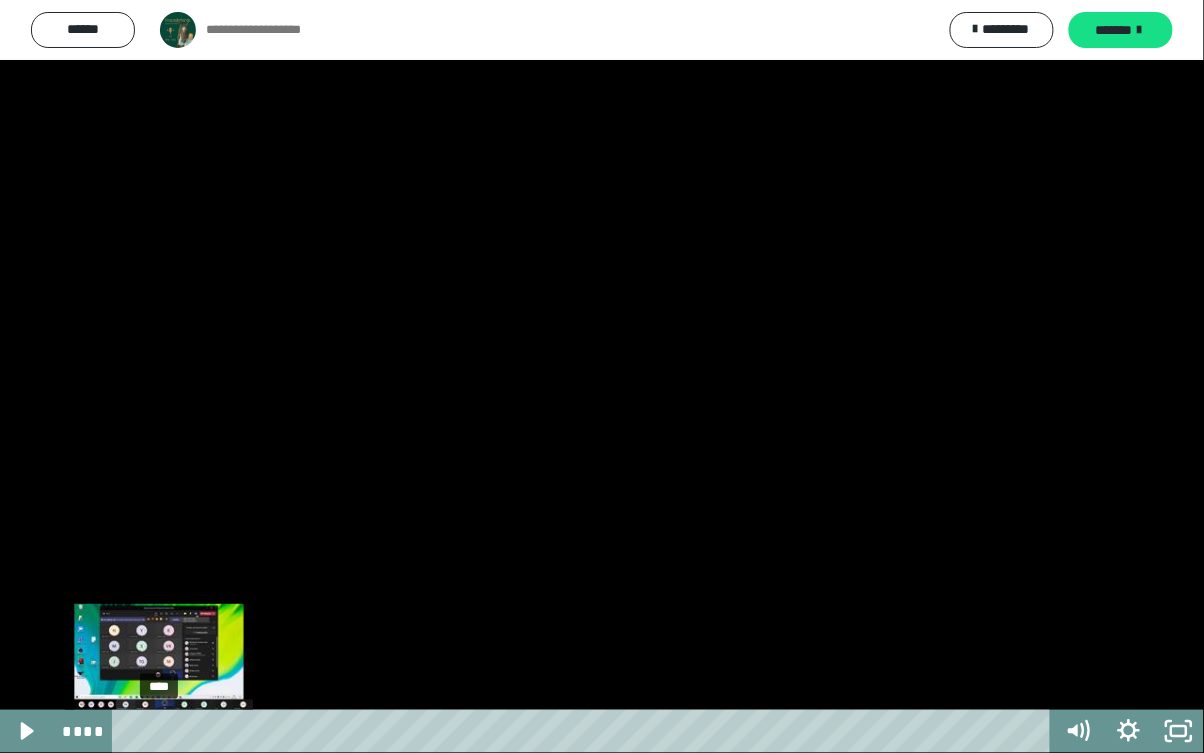 click 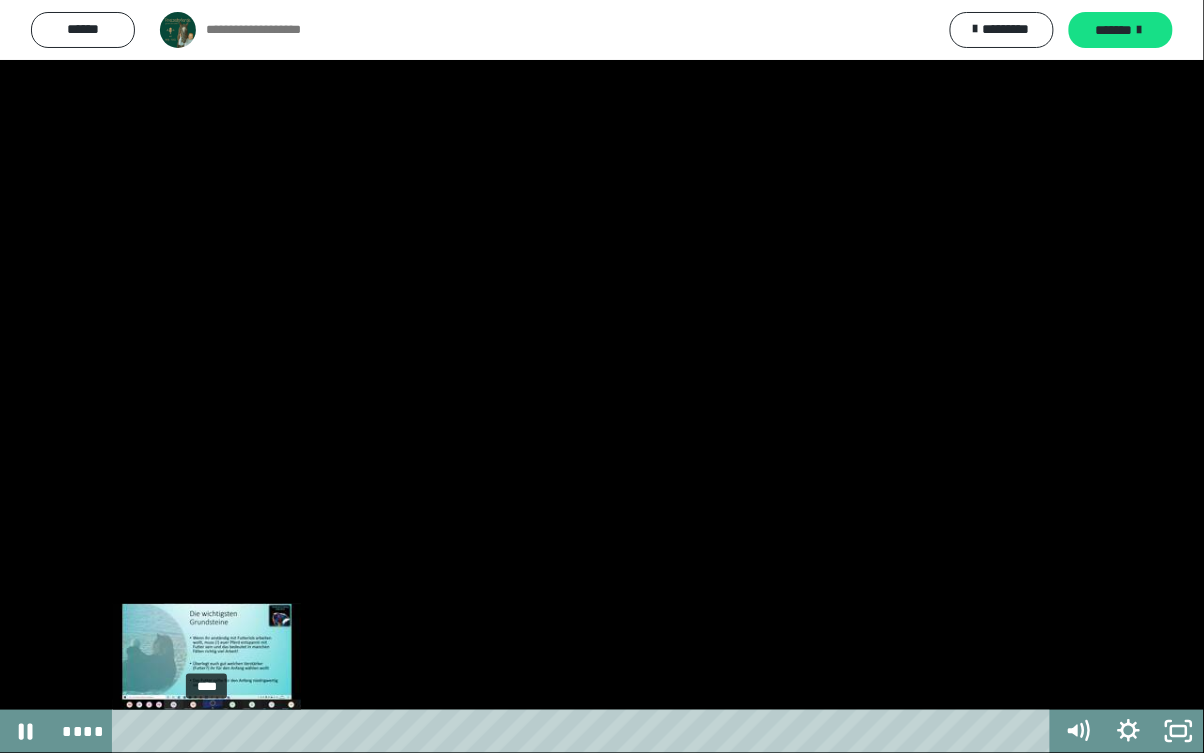 click on "****" at bounding box center (585, 731) 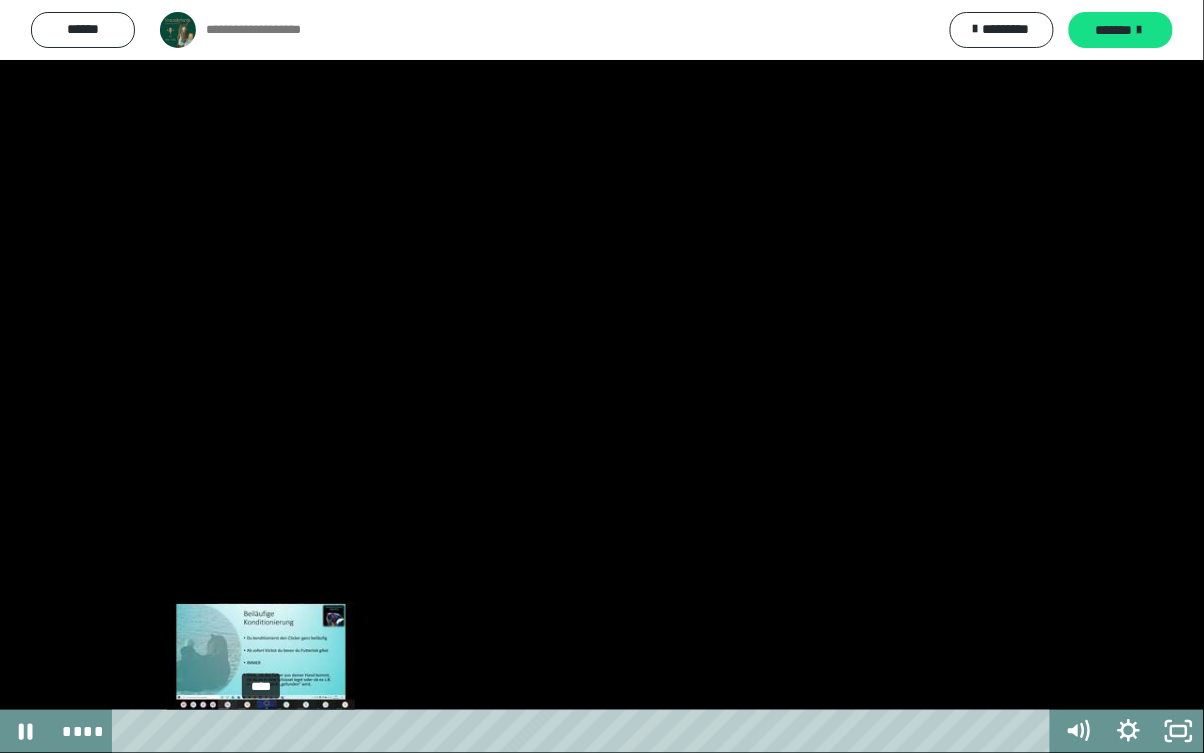 click on "****" at bounding box center [585, 731] 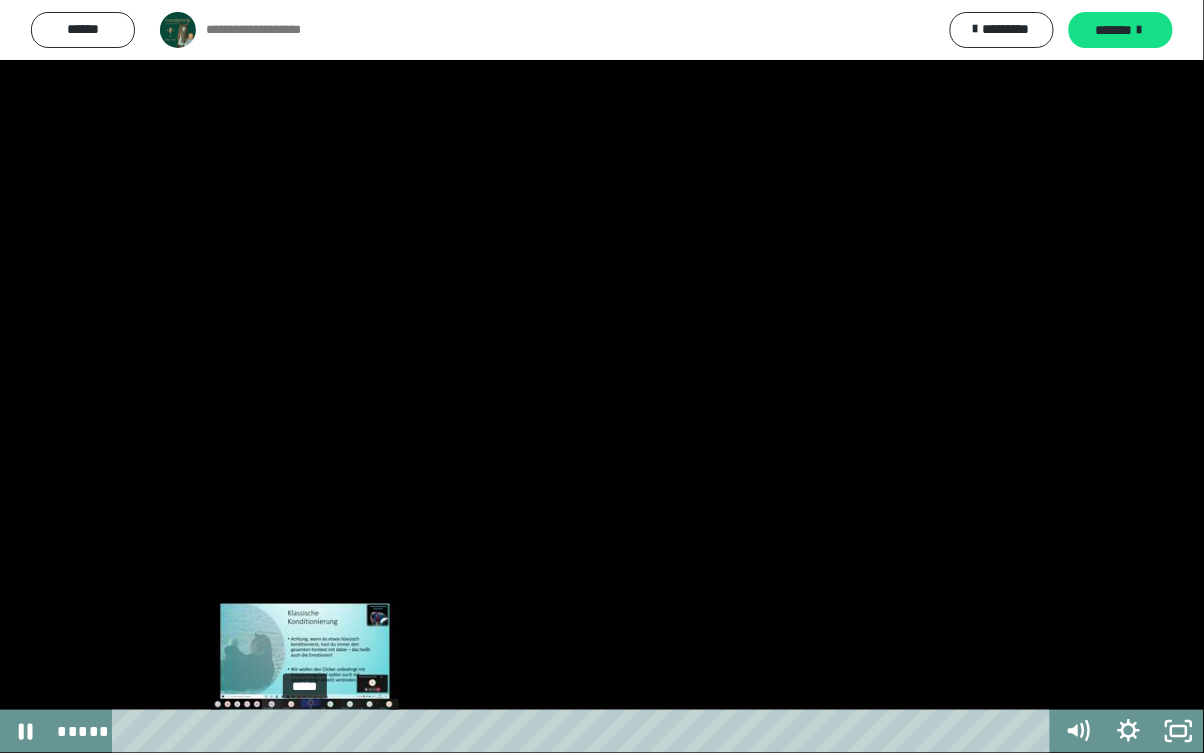 click on "*****" at bounding box center [585, 731] 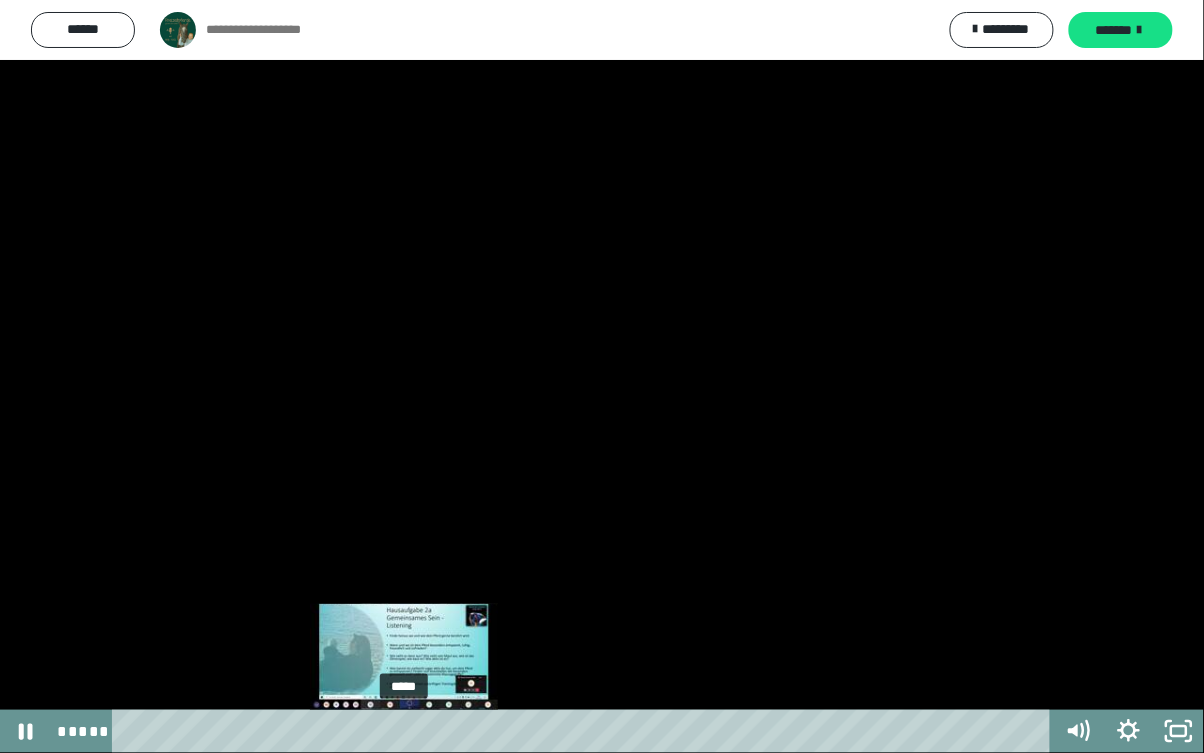 click on "*****" at bounding box center (585, 731) 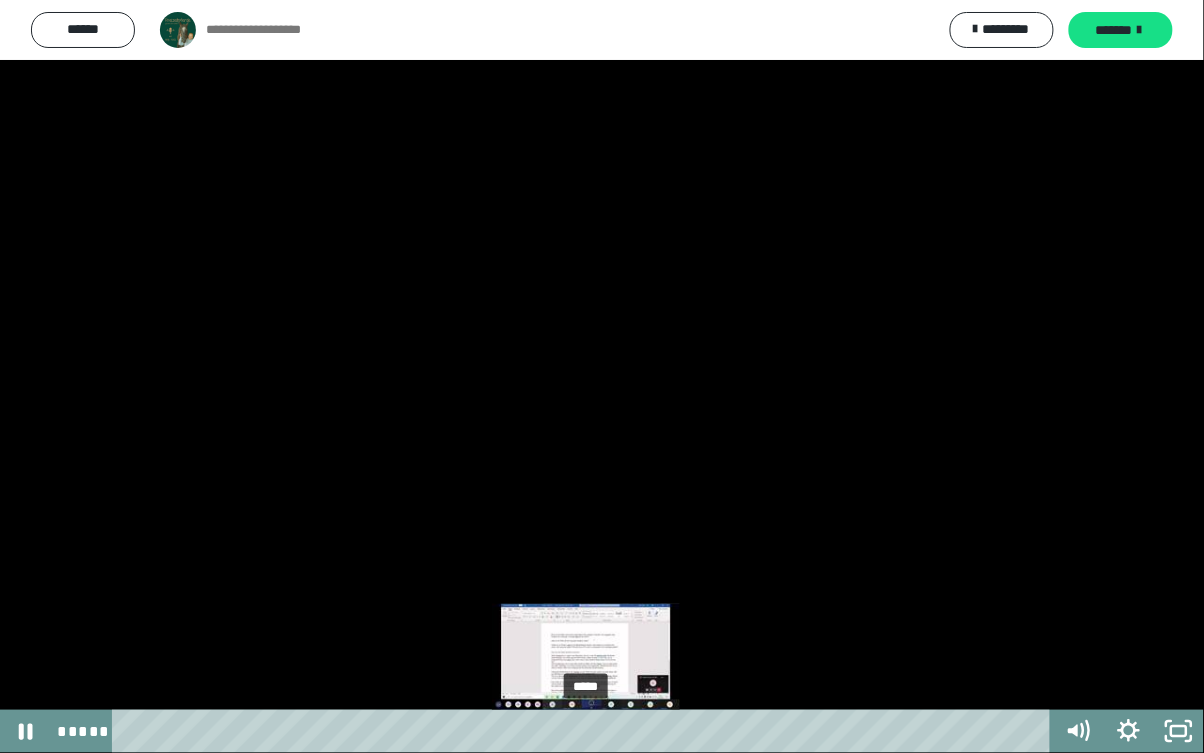 click on "*****" at bounding box center (585, 731) 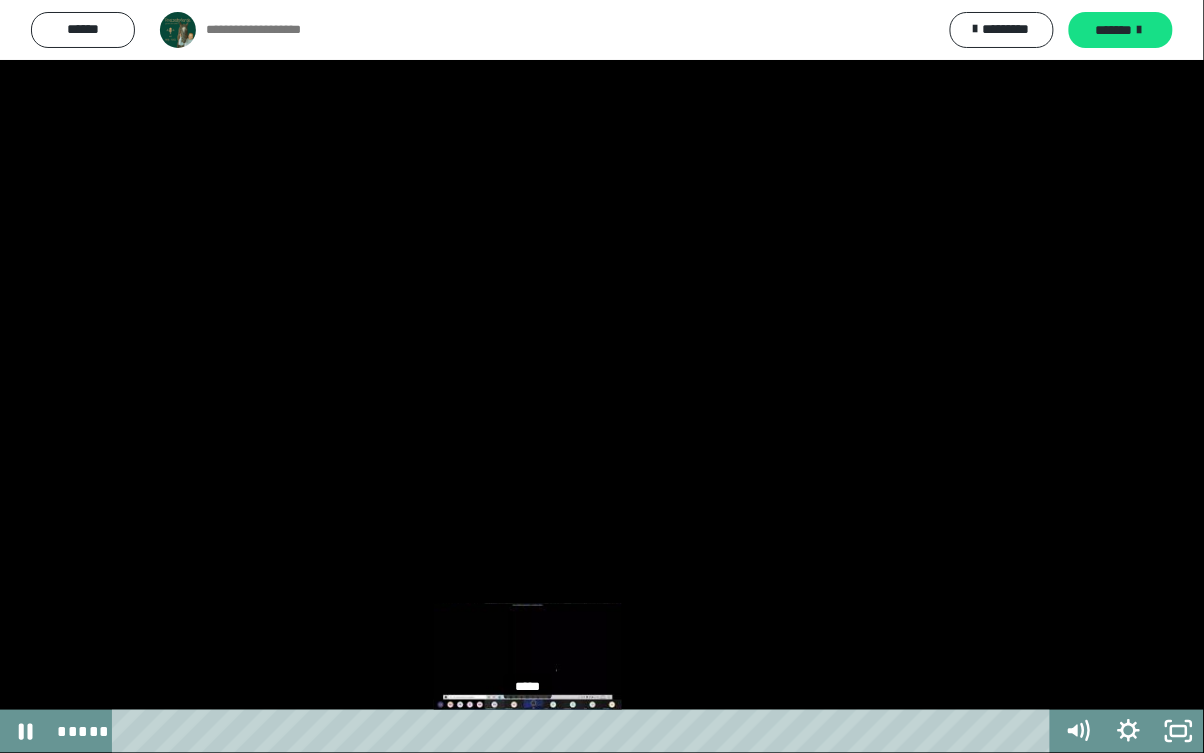 click on "*****" at bounding box center (585, 731) 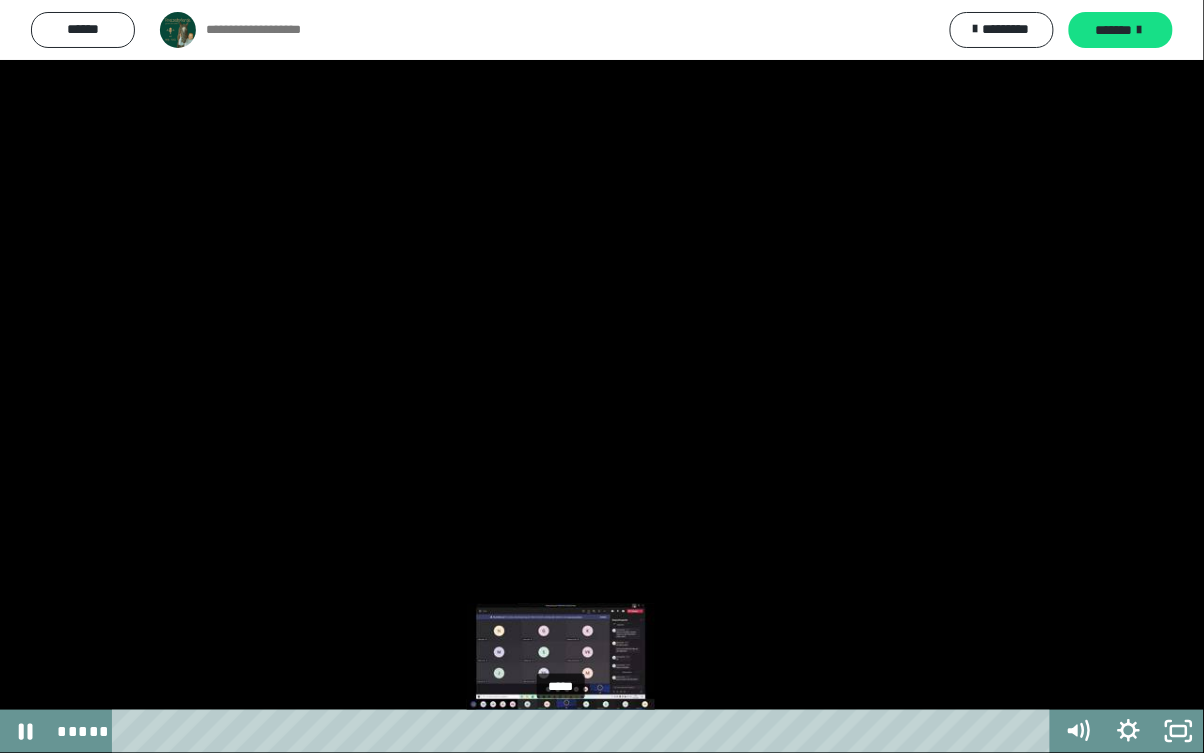 click on "*****" at bounding box center [585, 731] 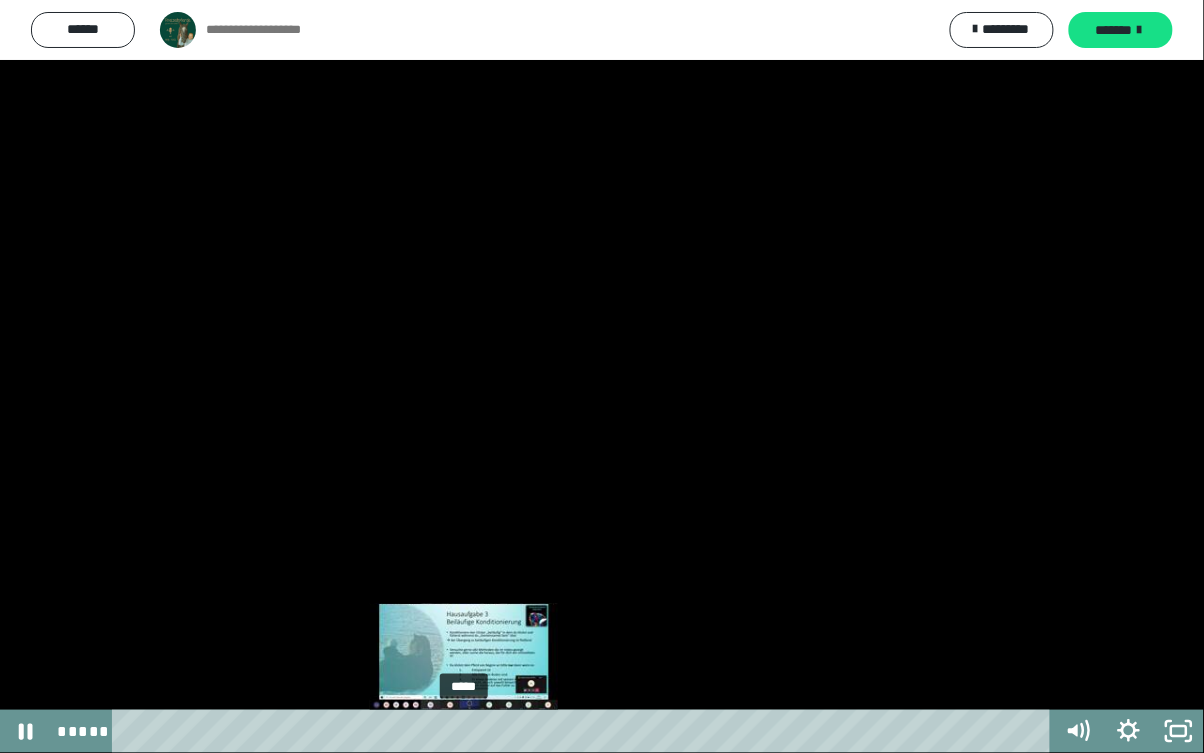 click on "*****" at bounding box center [585, 731] 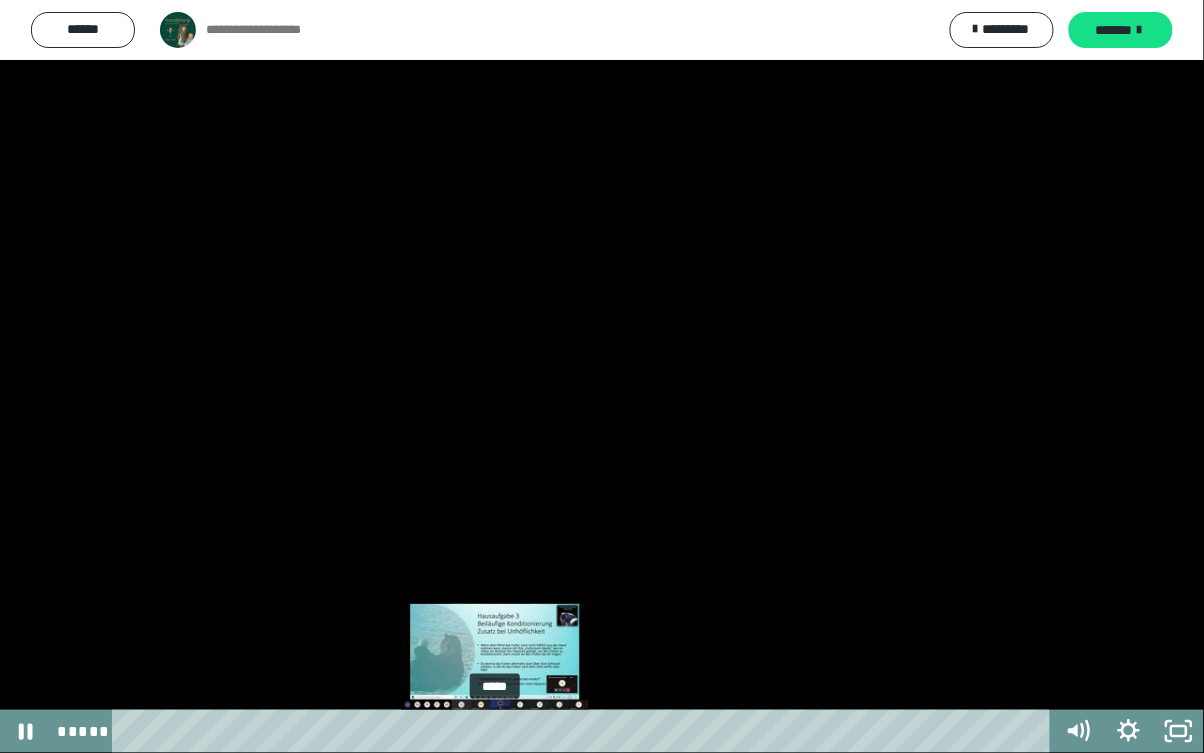 click on "*****" at bounding box center (585, 731) 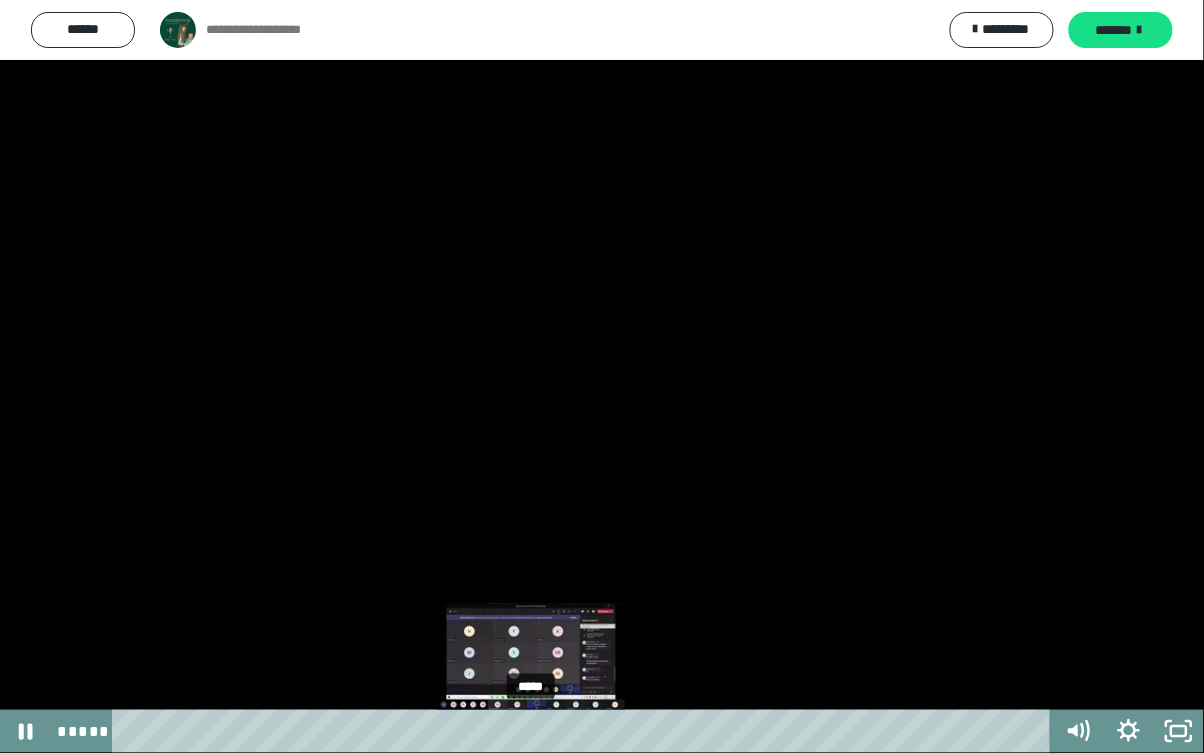 click on "*****" at bounding box center (585, 731) 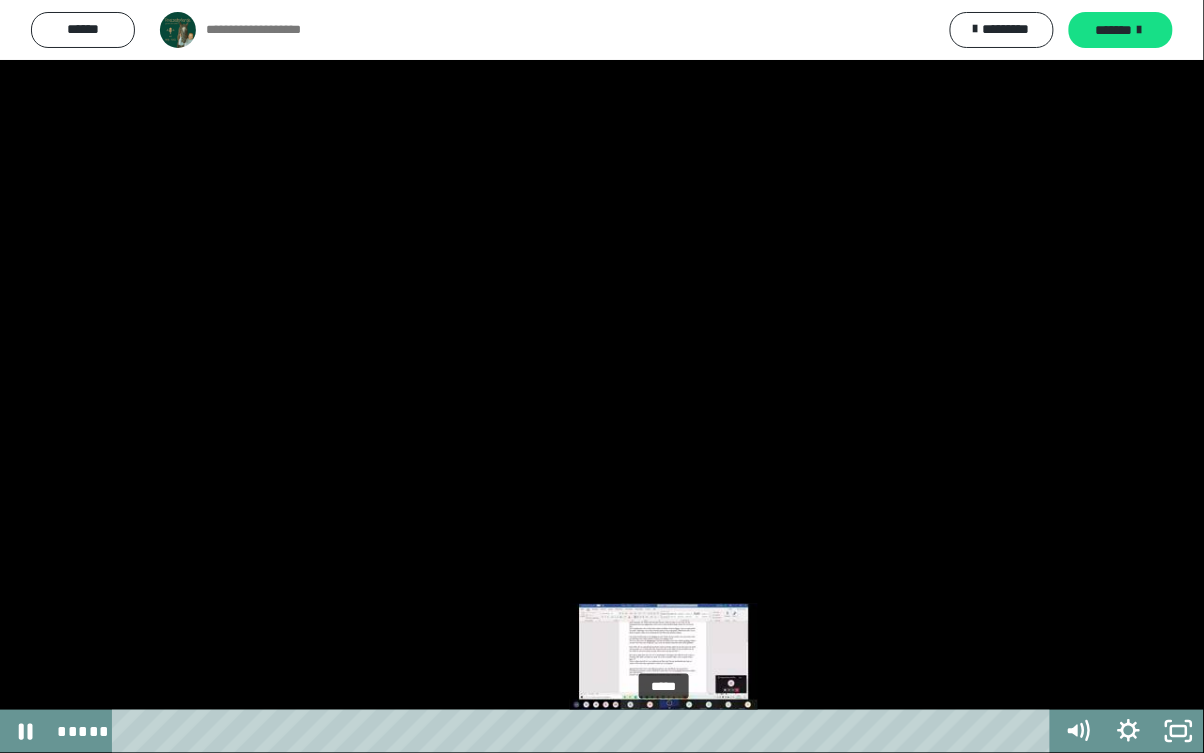 click on "*****" at bounding box center (585, 731) 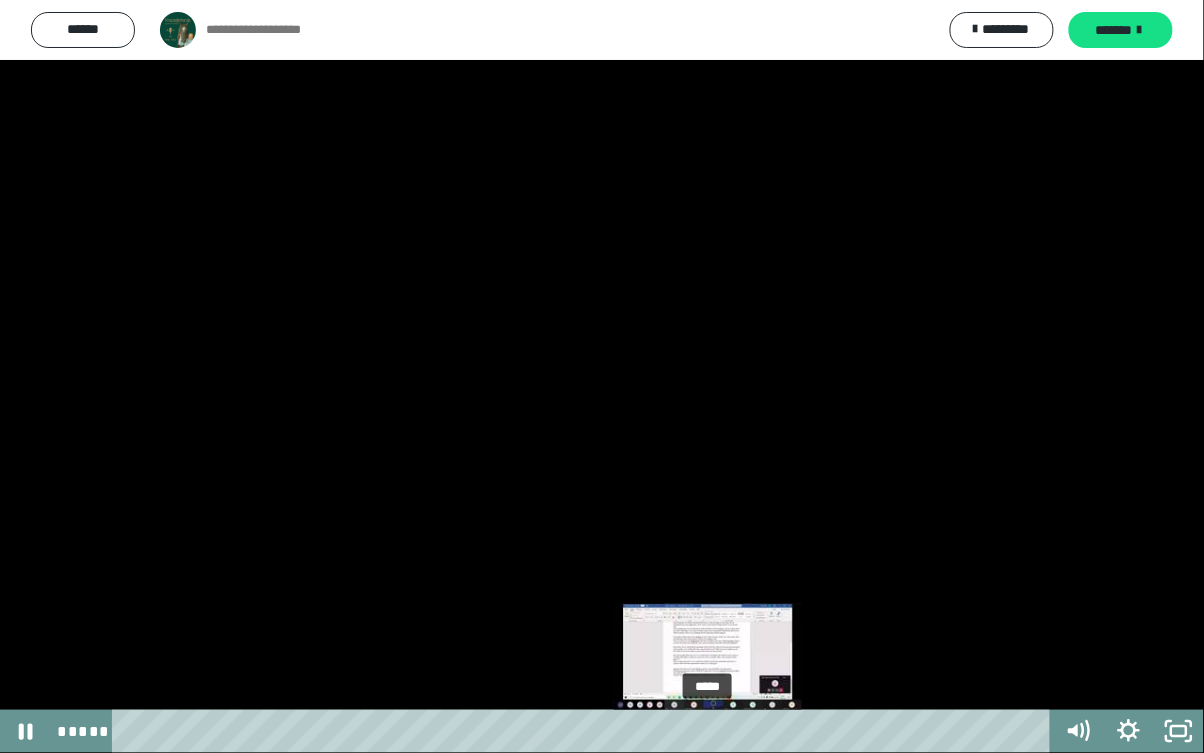 click on "*****" at bounding box center [585, 731] 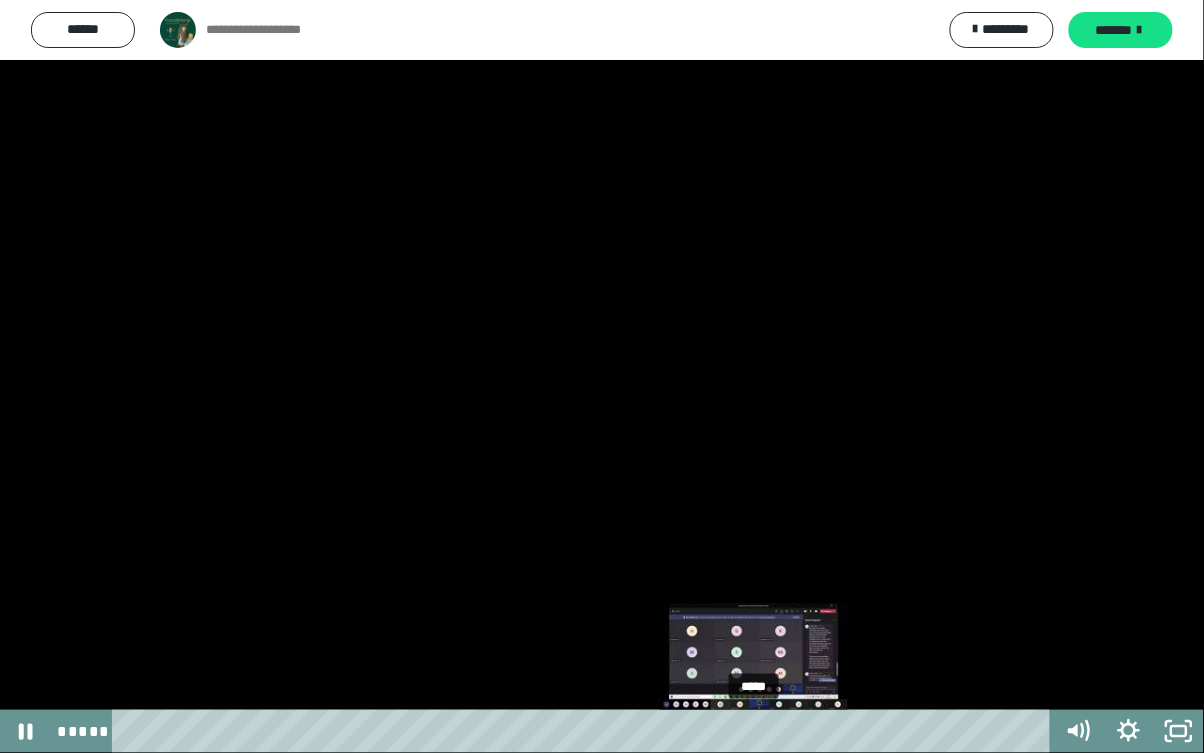 click on "*****" at bounding box center [585, 731] 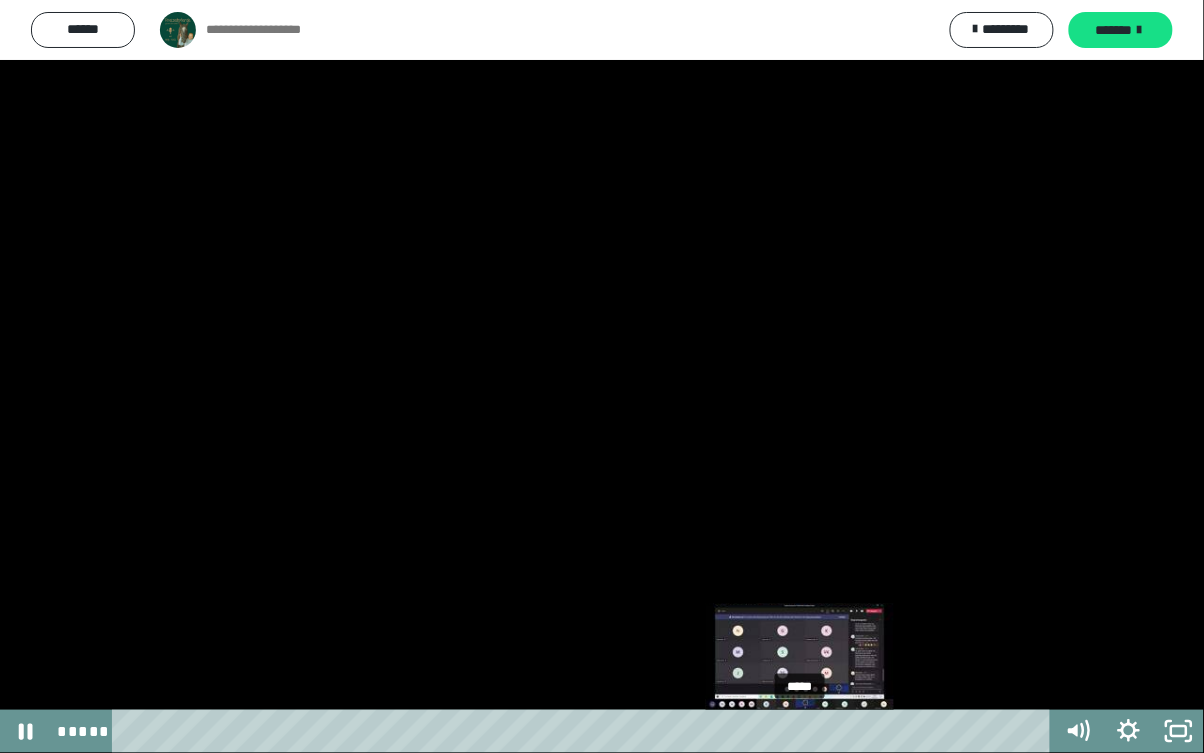 click on "*****" at bounding box center [585, 731] 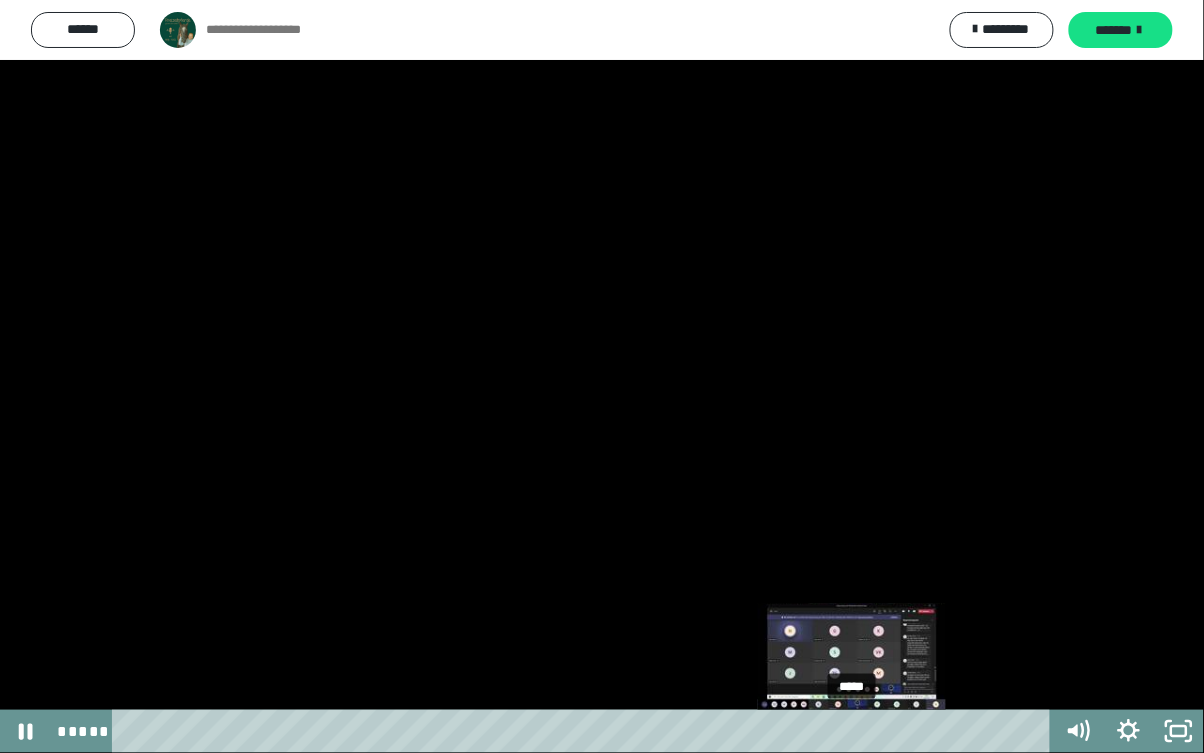 click on "*****" at bounding box center (585, 731) 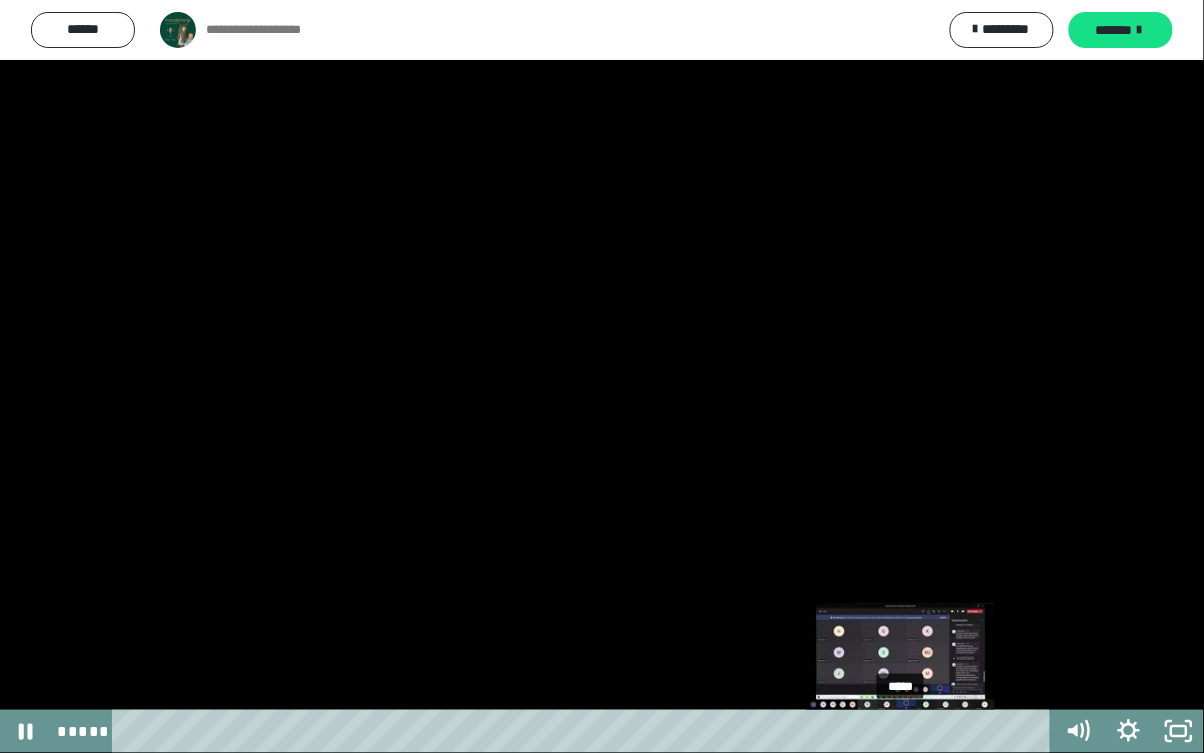 click 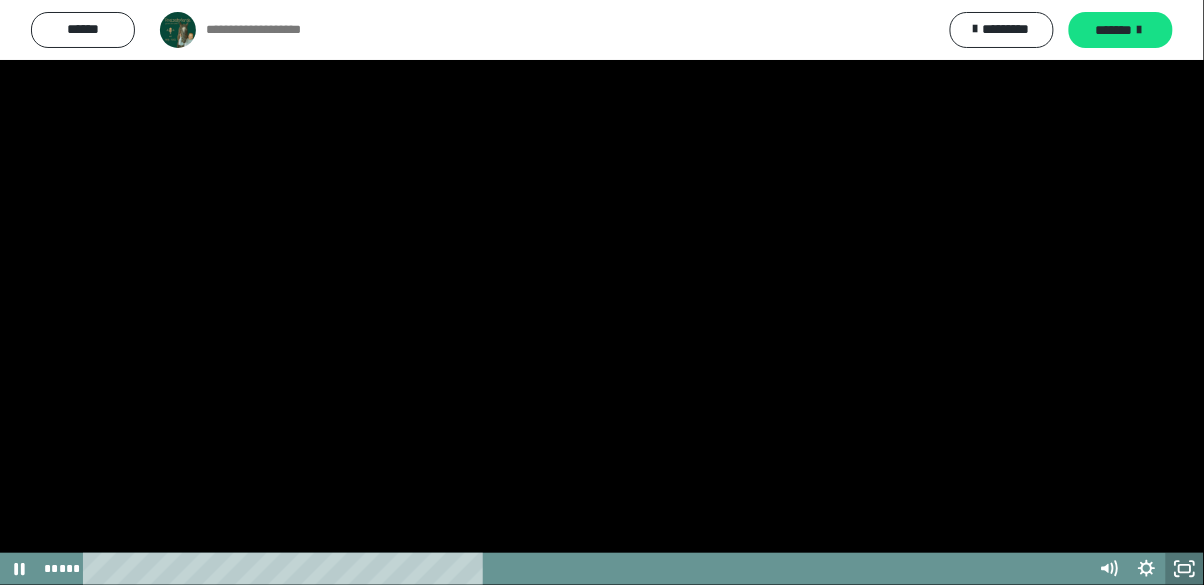 scroll, scrollTop: 279, scrollLeft: 0, axis: vertical 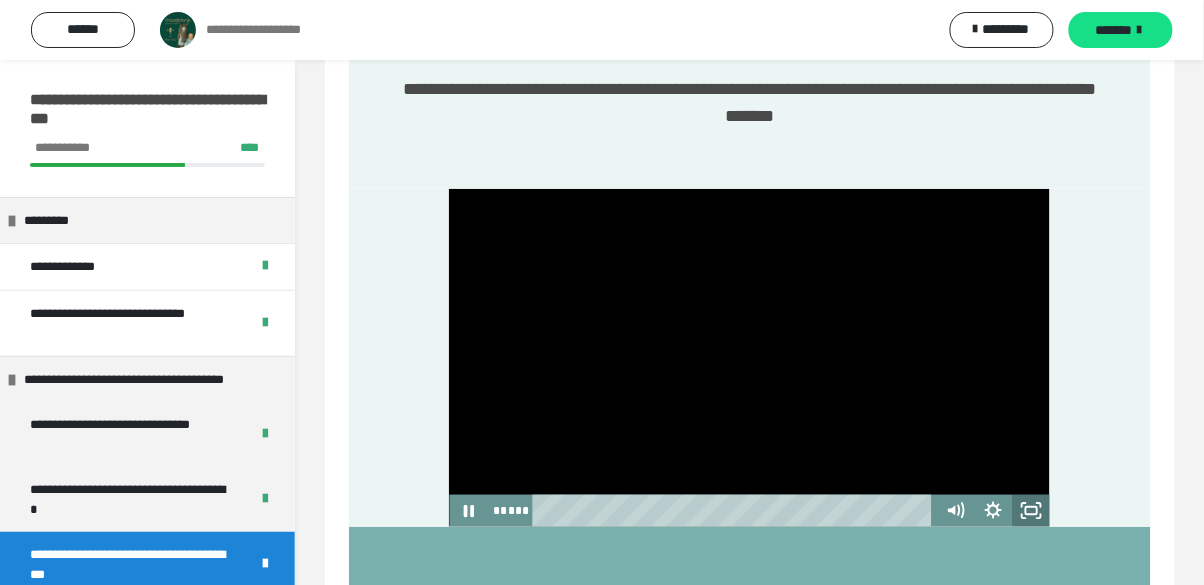 click at bounding box center (750, 577) 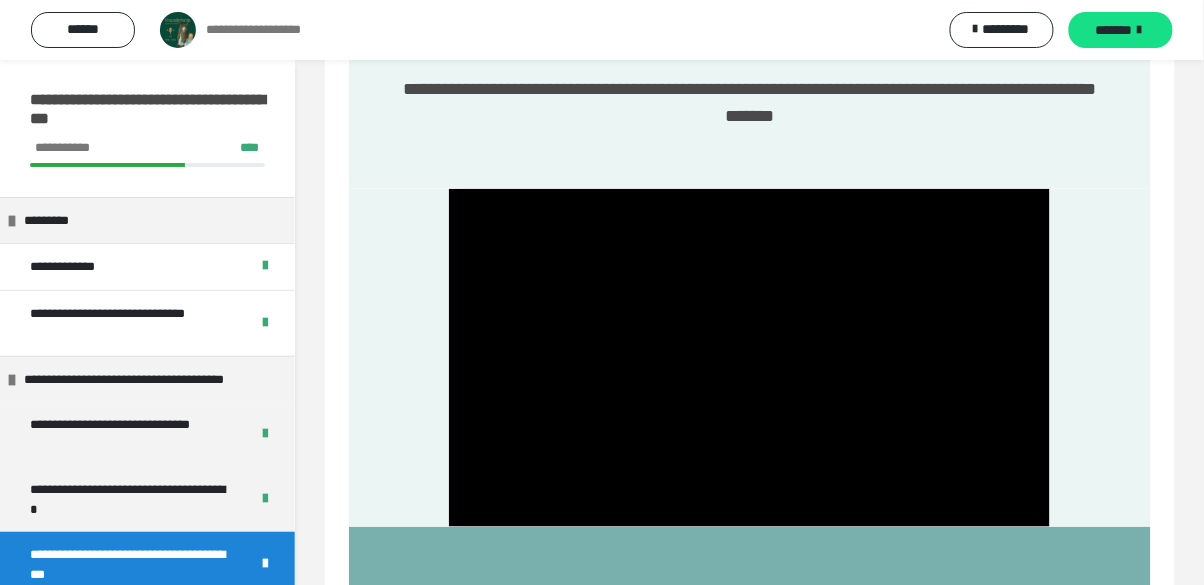 click at bounding box center (749, 358) 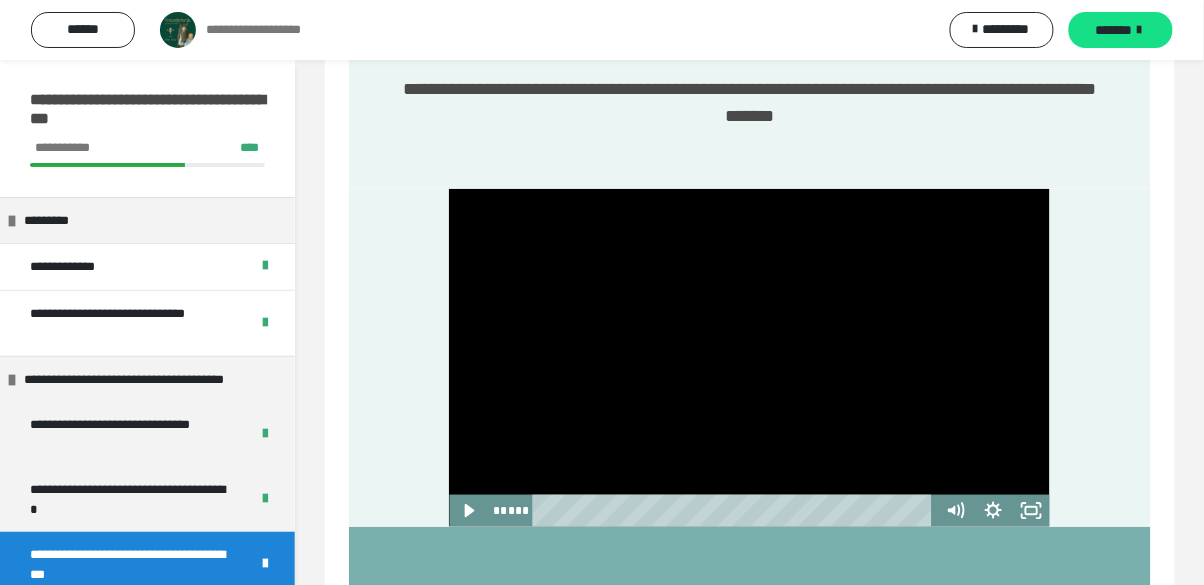 click on "**********" at bounding box center (147, 620) 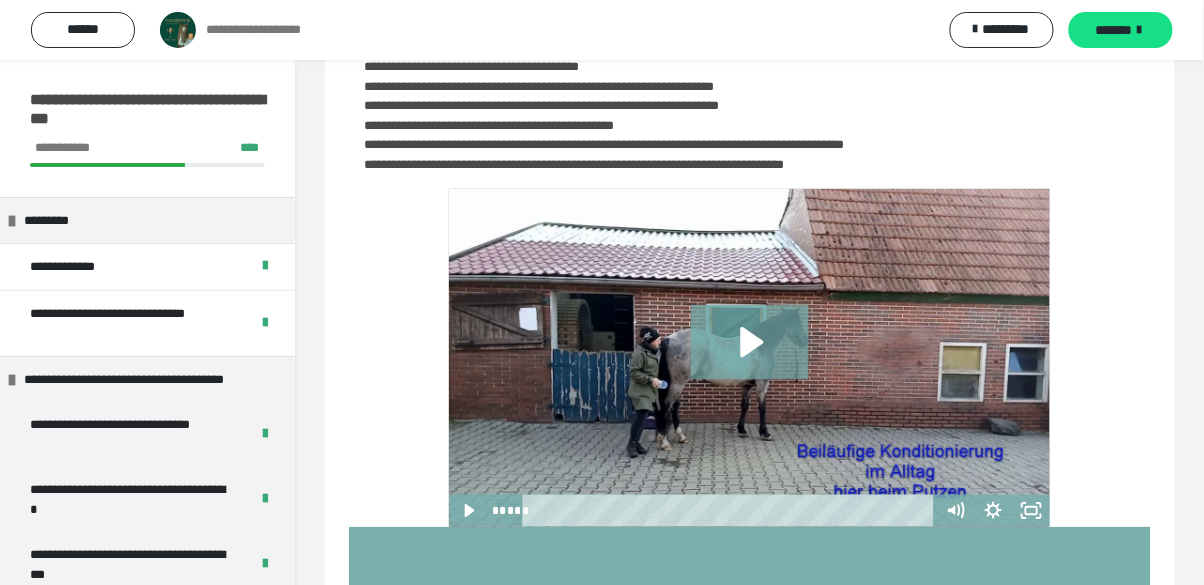 scroll, scrollTop: 281, scrollLeft: 0, axis: vertical 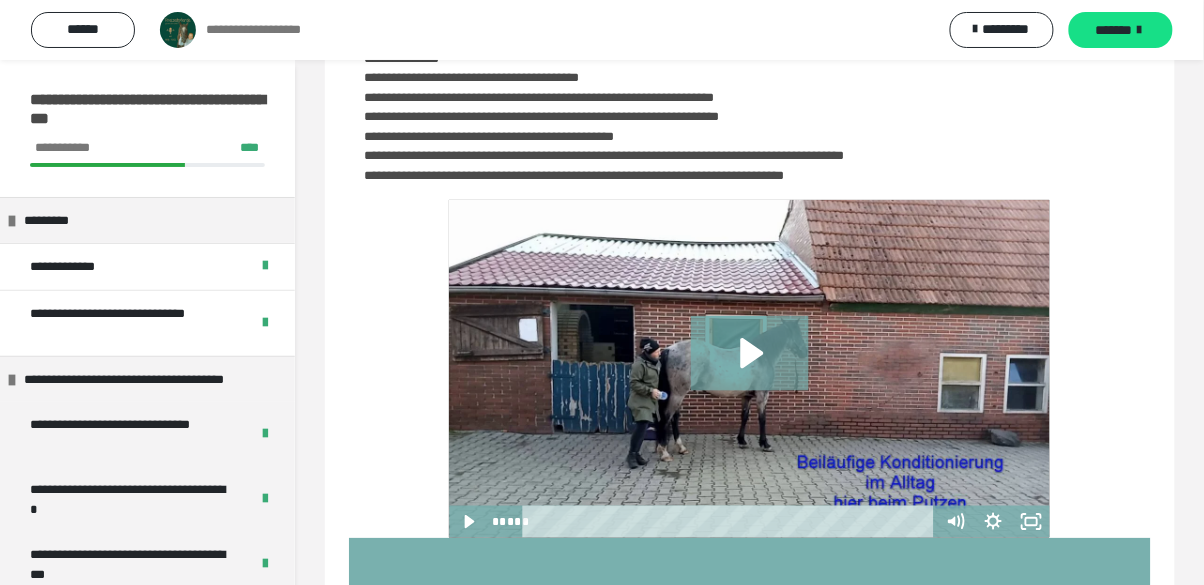 click on "****" at bounding box center (732, 522) 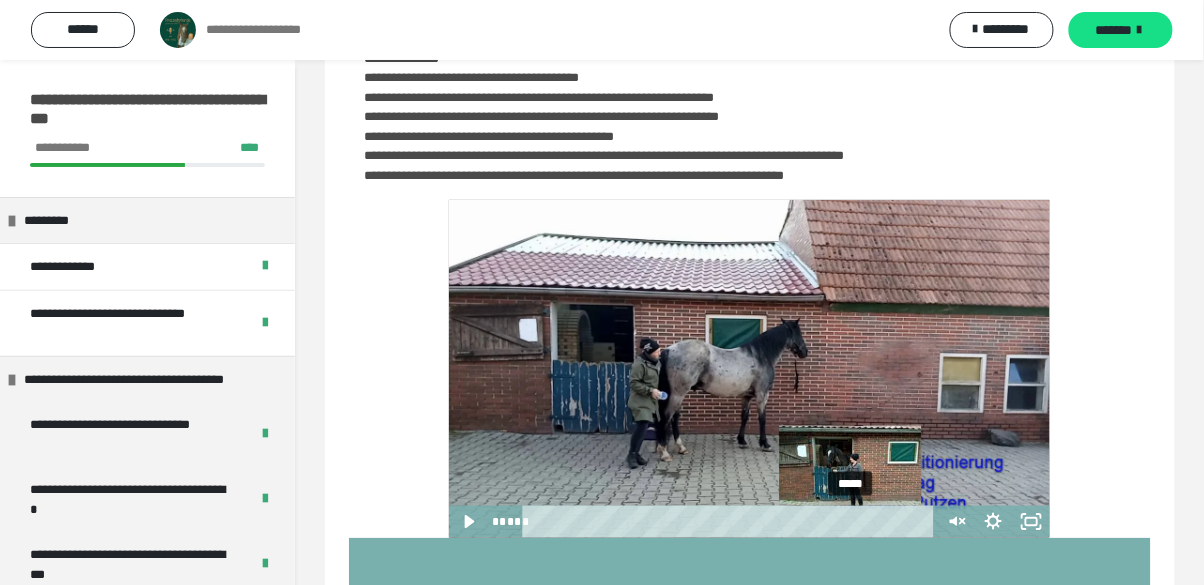 click 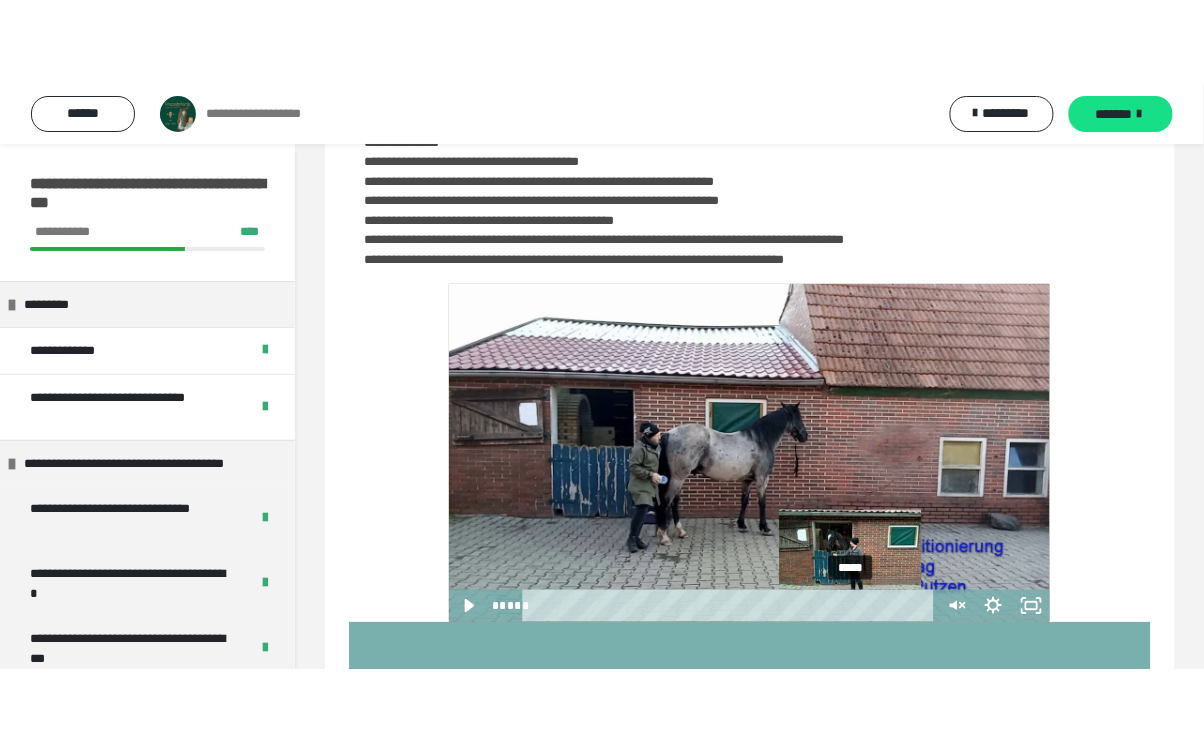 scroll, scrollTop: 220, scrollLeft: 0, axis: vertical 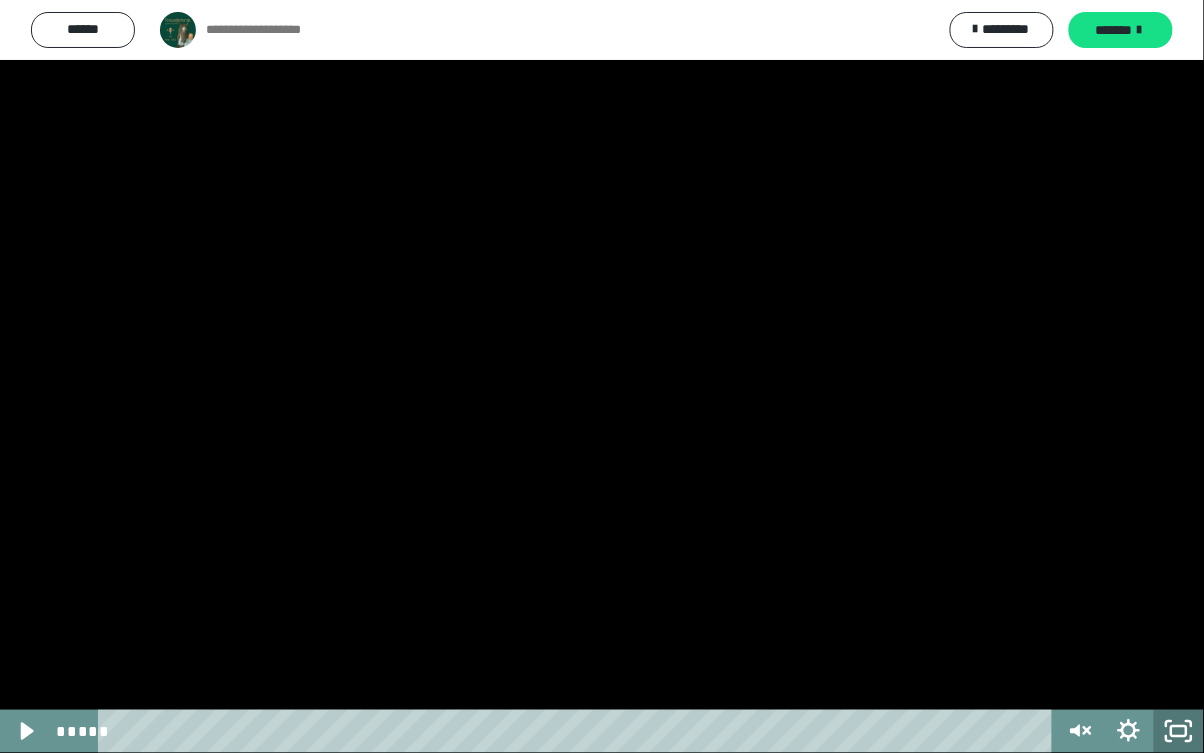 click on "*****" at bounding box center [579, 731] 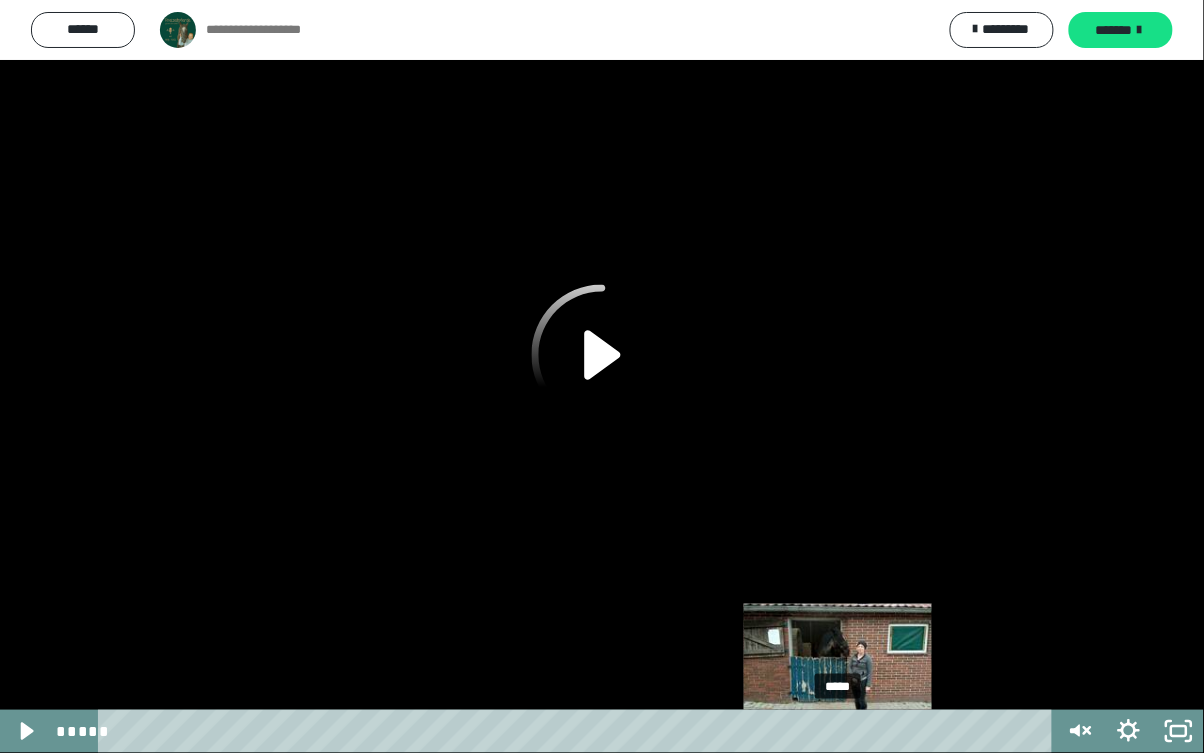 click on "*****" at bounding box center [579, 731] 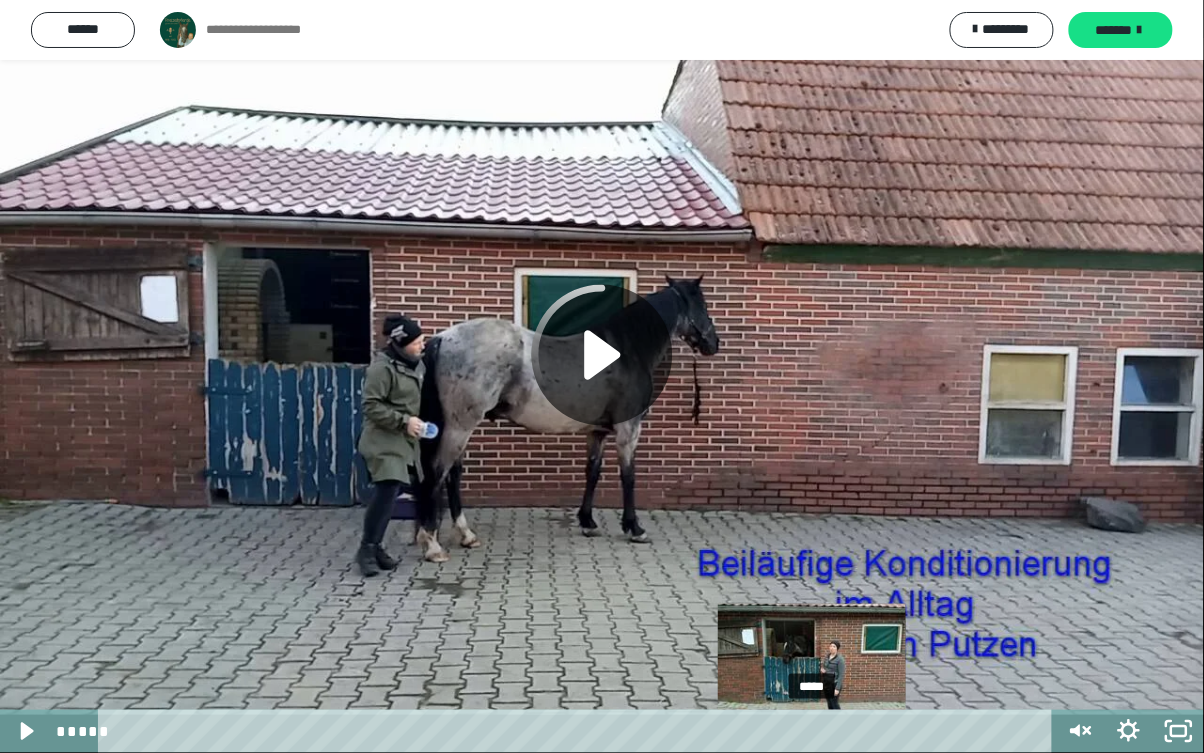 click on "*****" at bounding box center (579, 731) 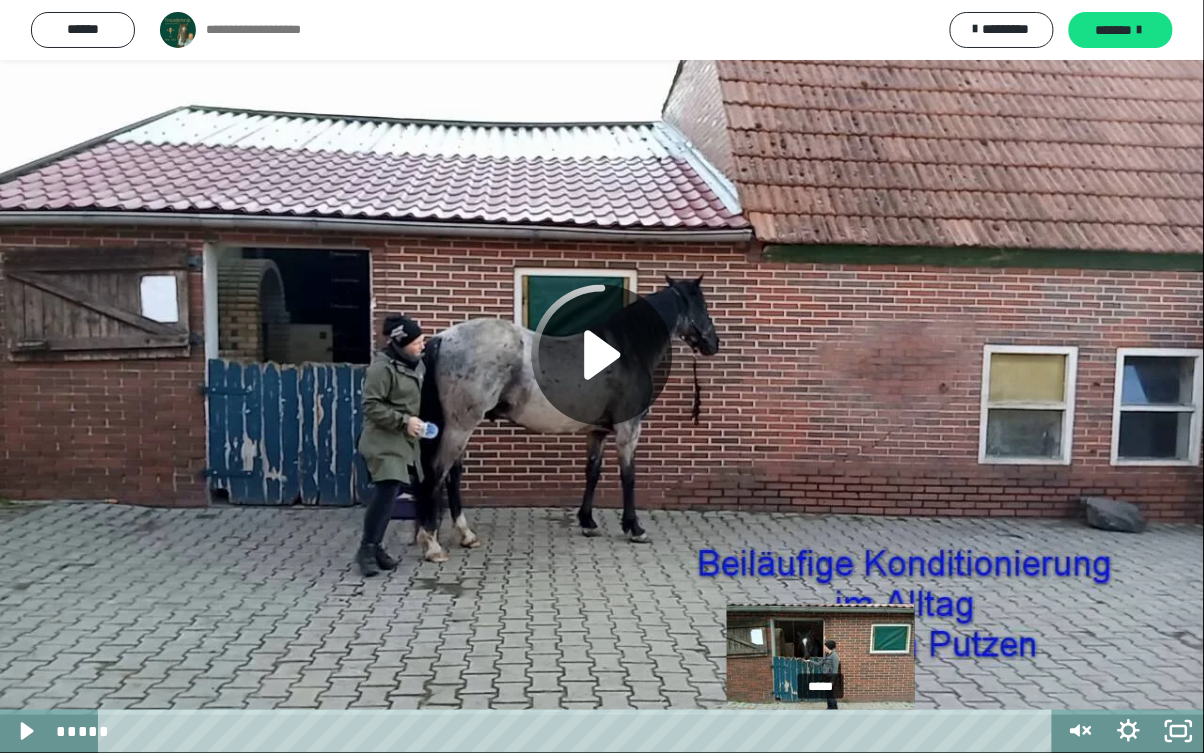 click on "*****" at bounding box center (579, 731) 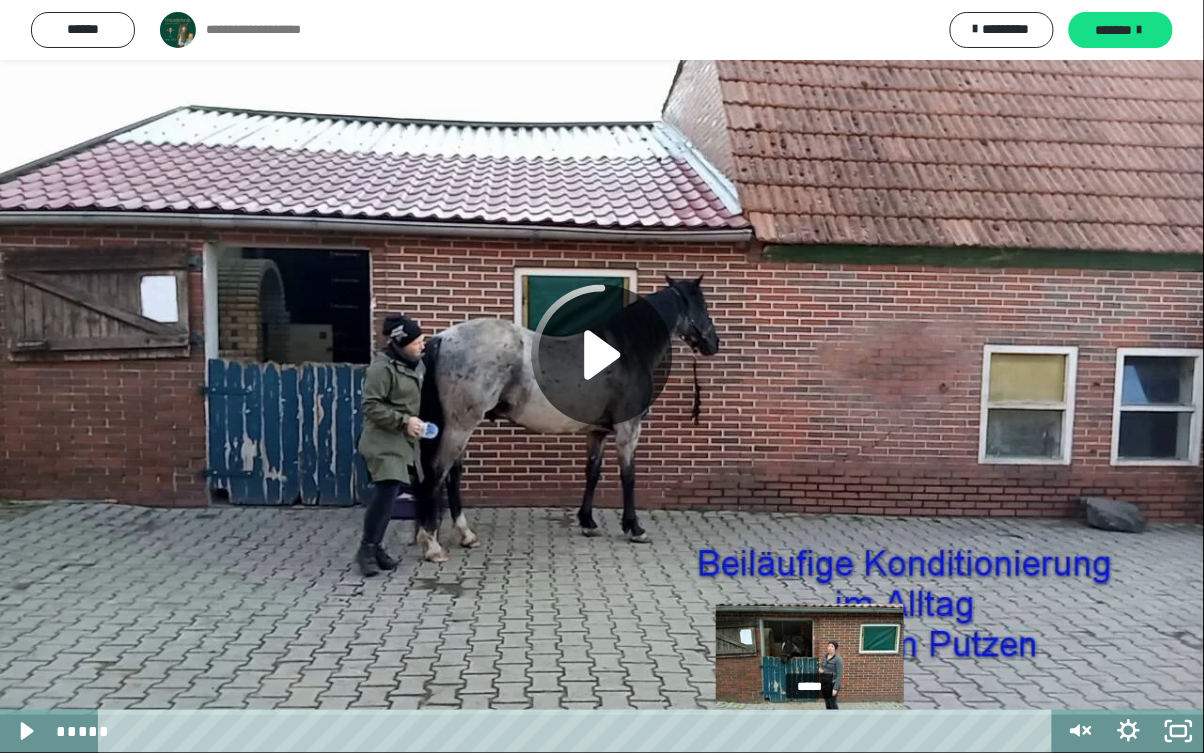 click on "*****" at bounding box center (579, 731) 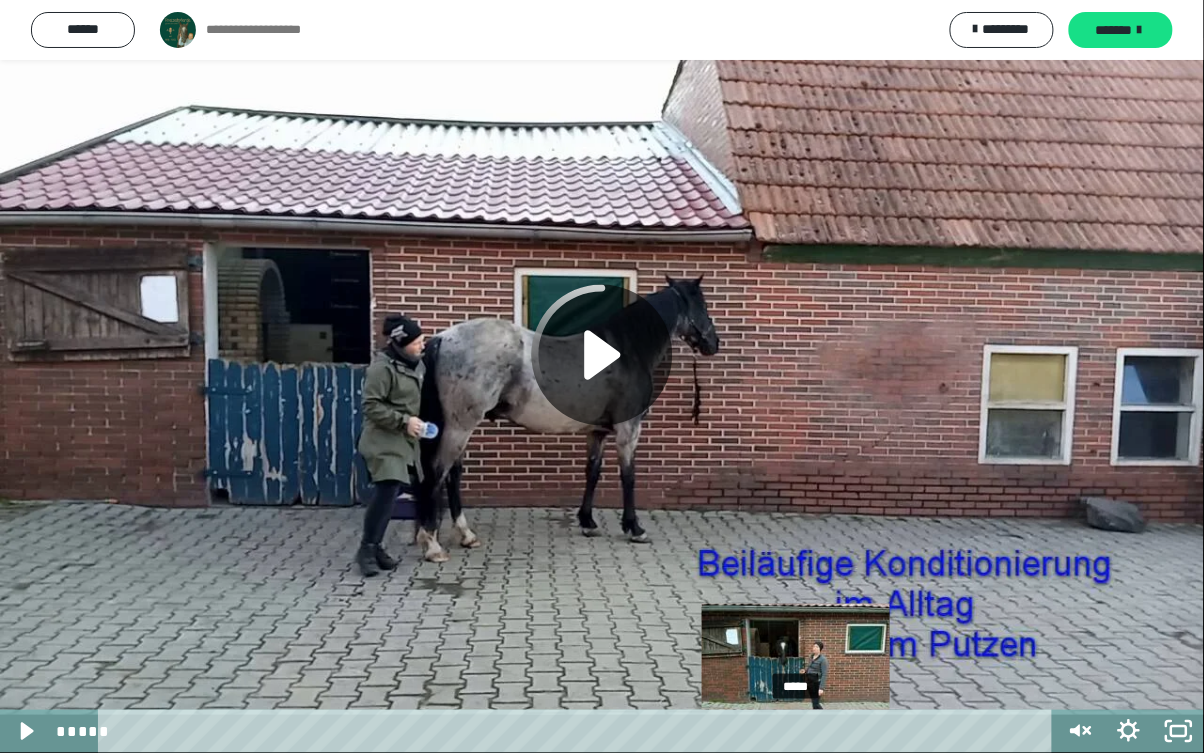 click on "*****" at bounding box center [579, 731] 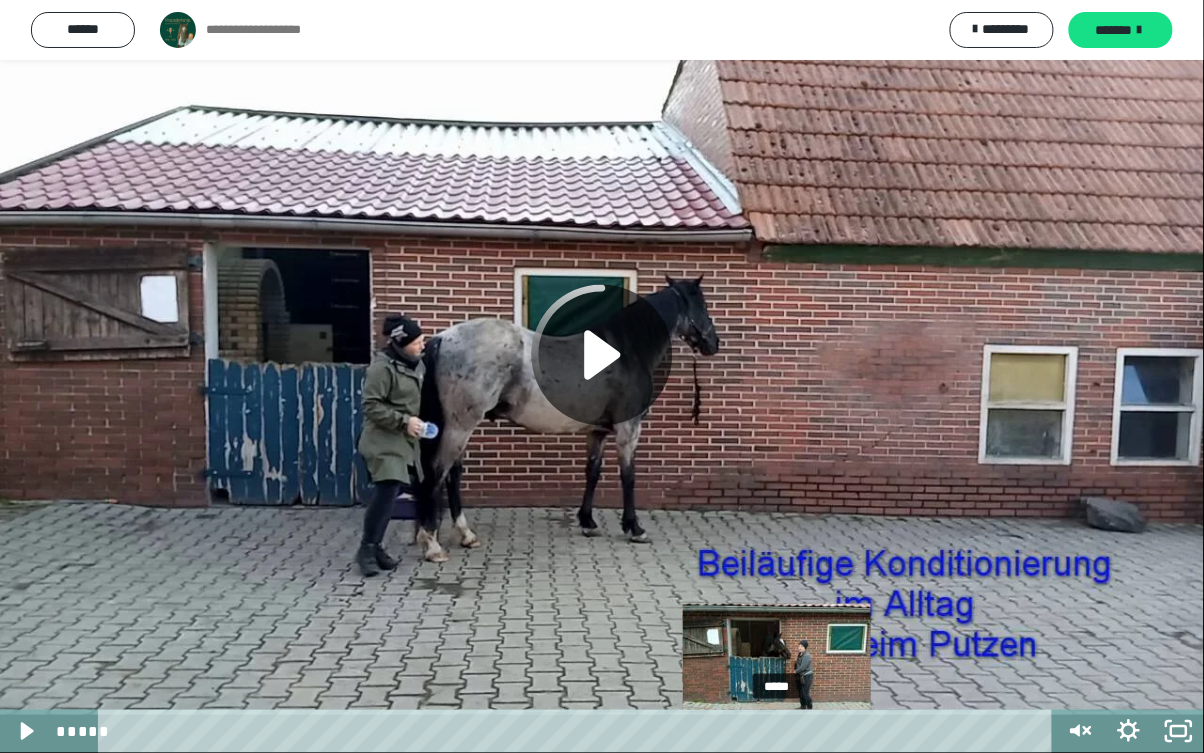 click on "*****" at bounding box center (579, 731) 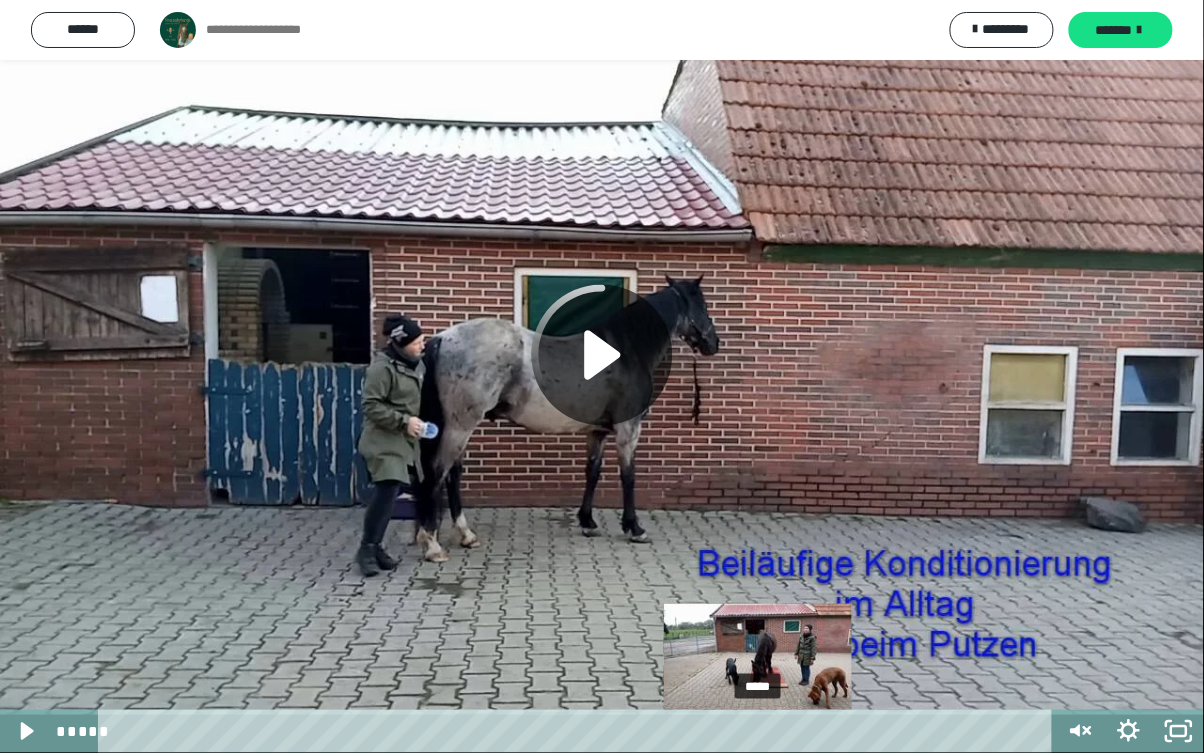 click on "*****" at bounding box center [579, 731] 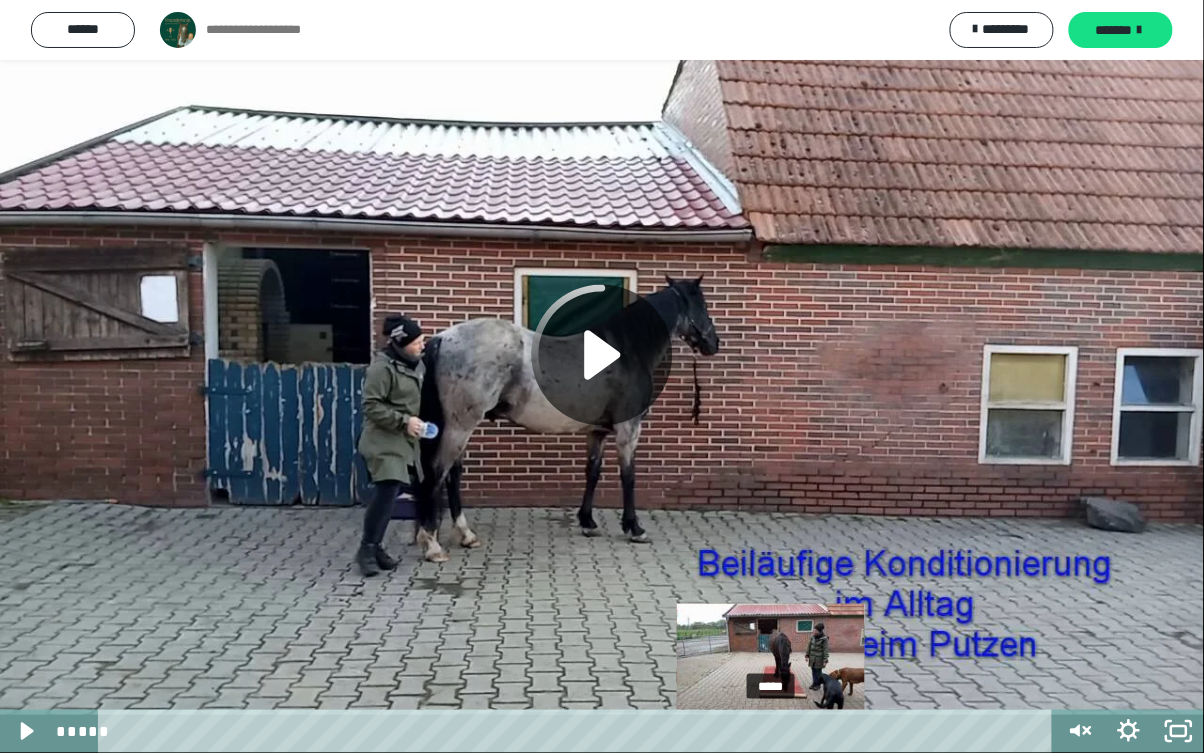 click on "*****" at bounding box center [579, 731] 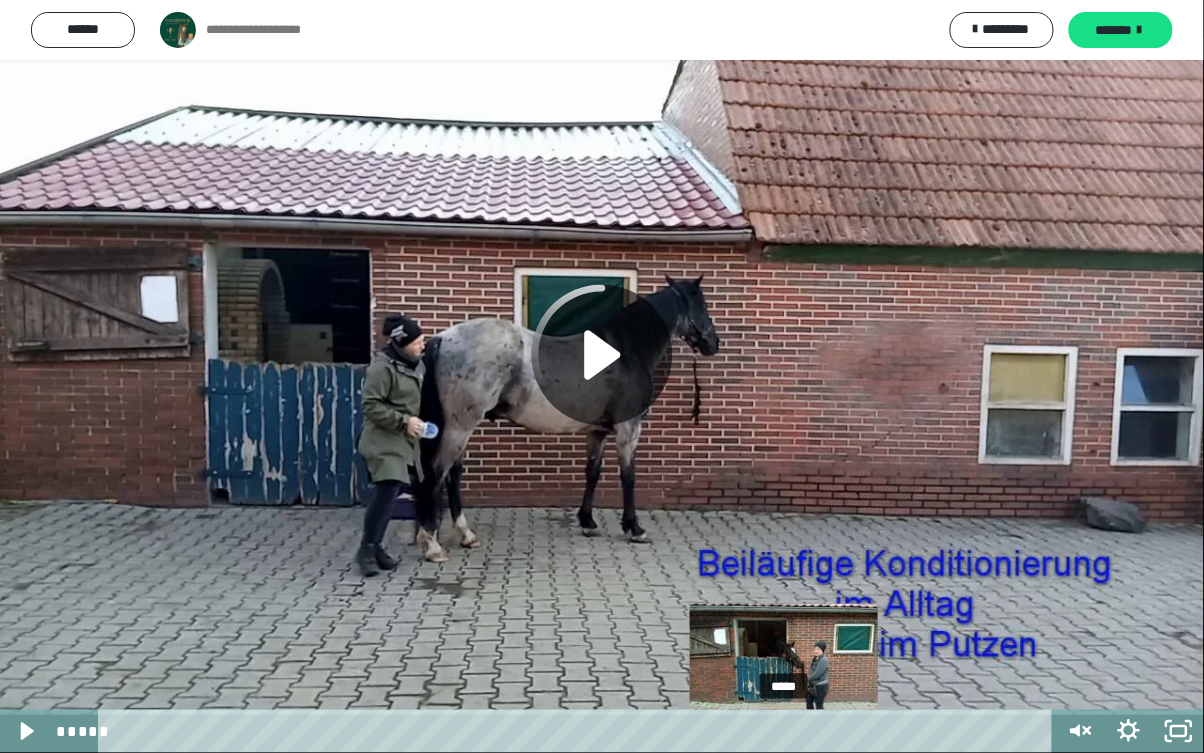click on "*****" at bounding box center (579, 731) 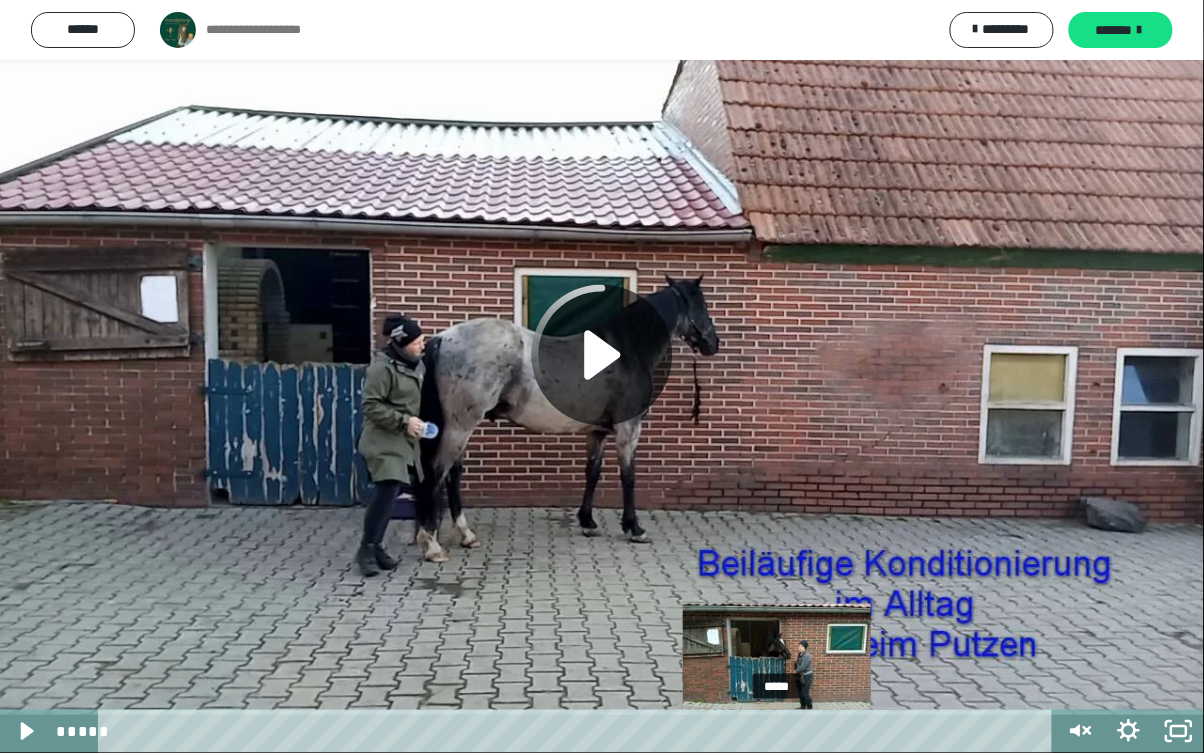 click at bounding box center (777, 731) 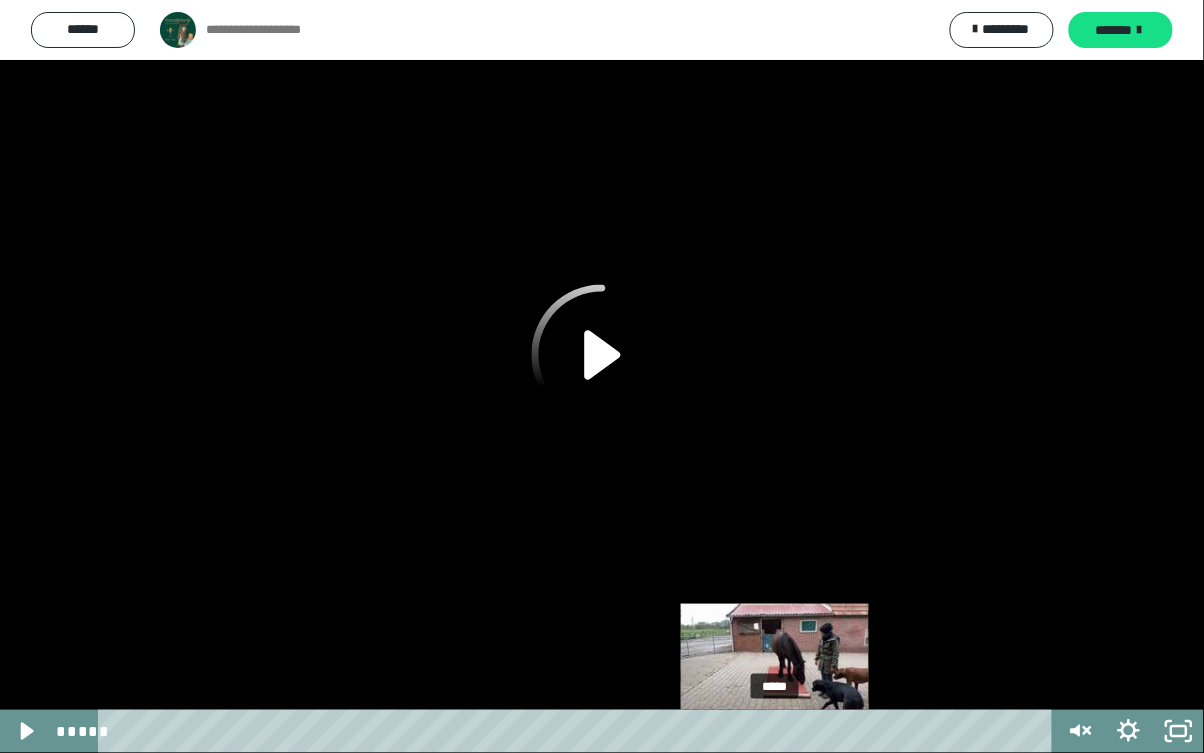 click on "*****" at bounding box center (579, 731) 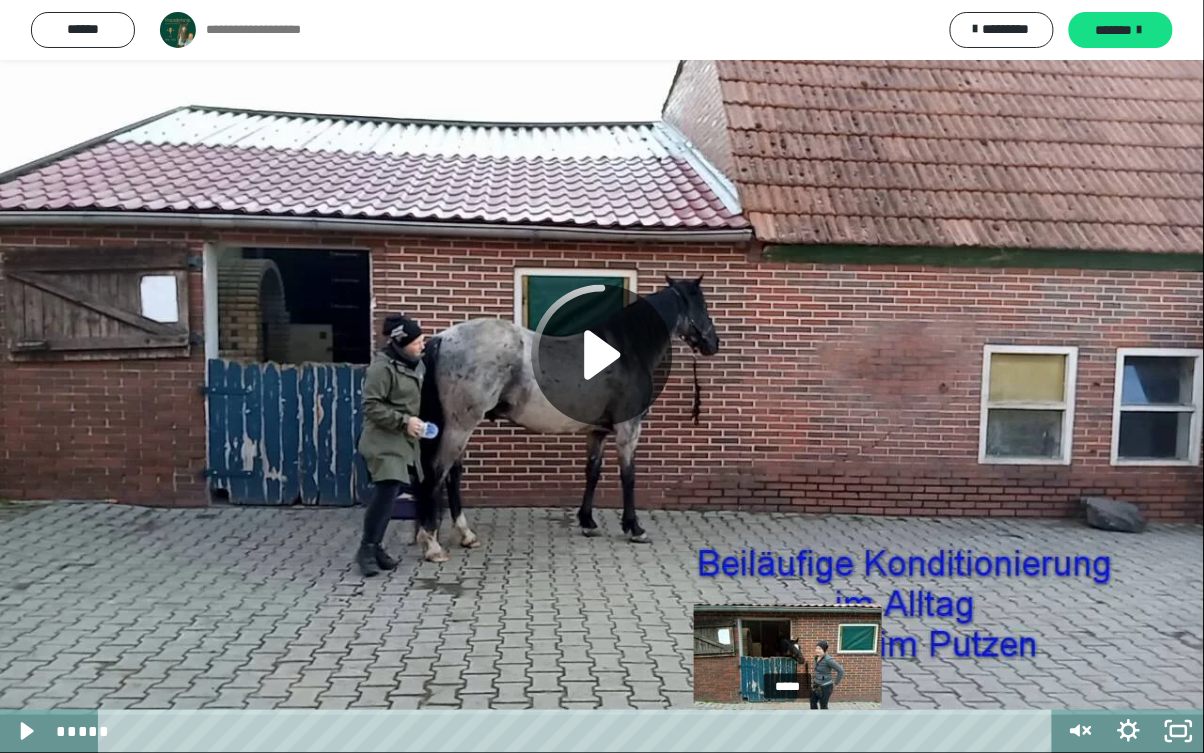 click on "*****" at bounding box center (579, 731) 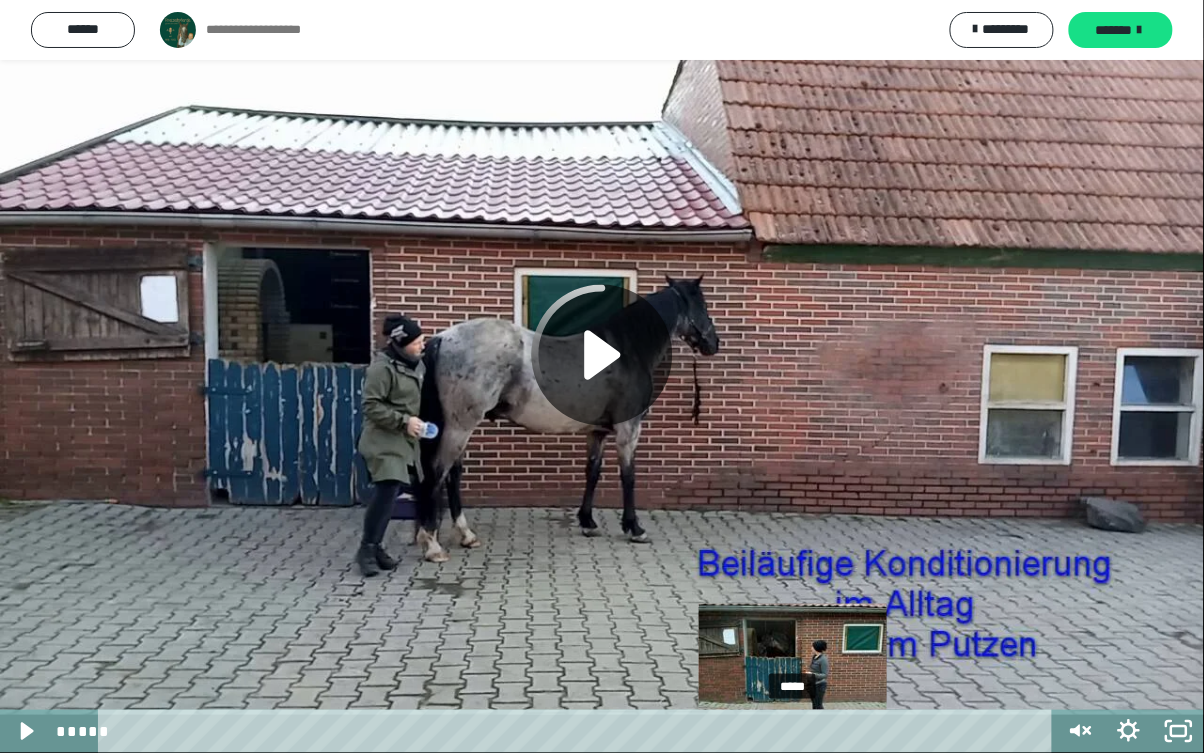click 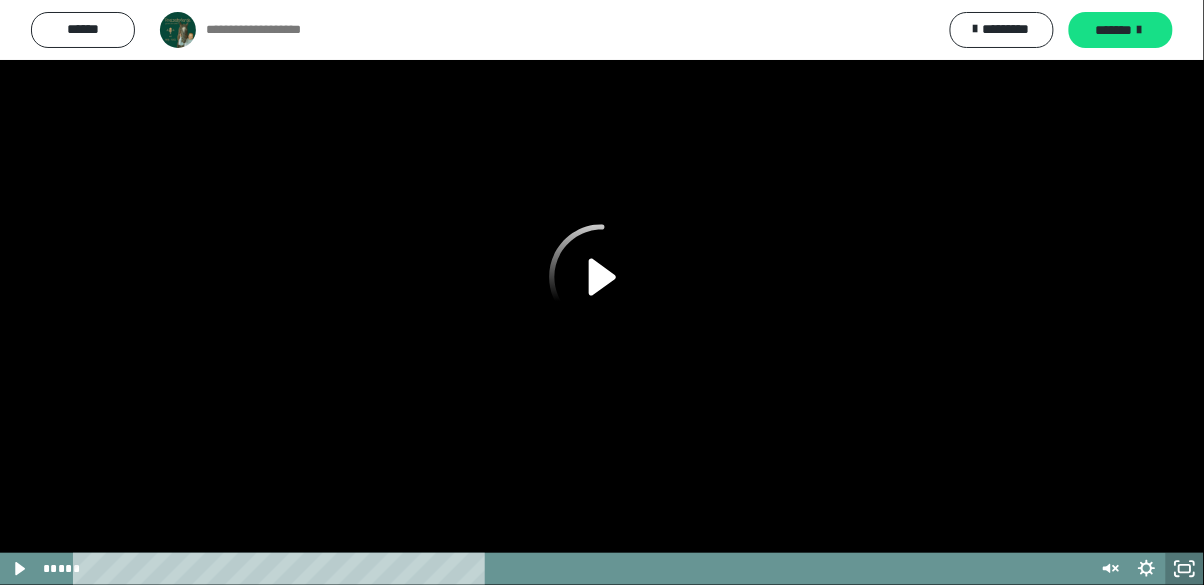 scroll, scrollTop: 0, scrollLeft: 0, axis: both 